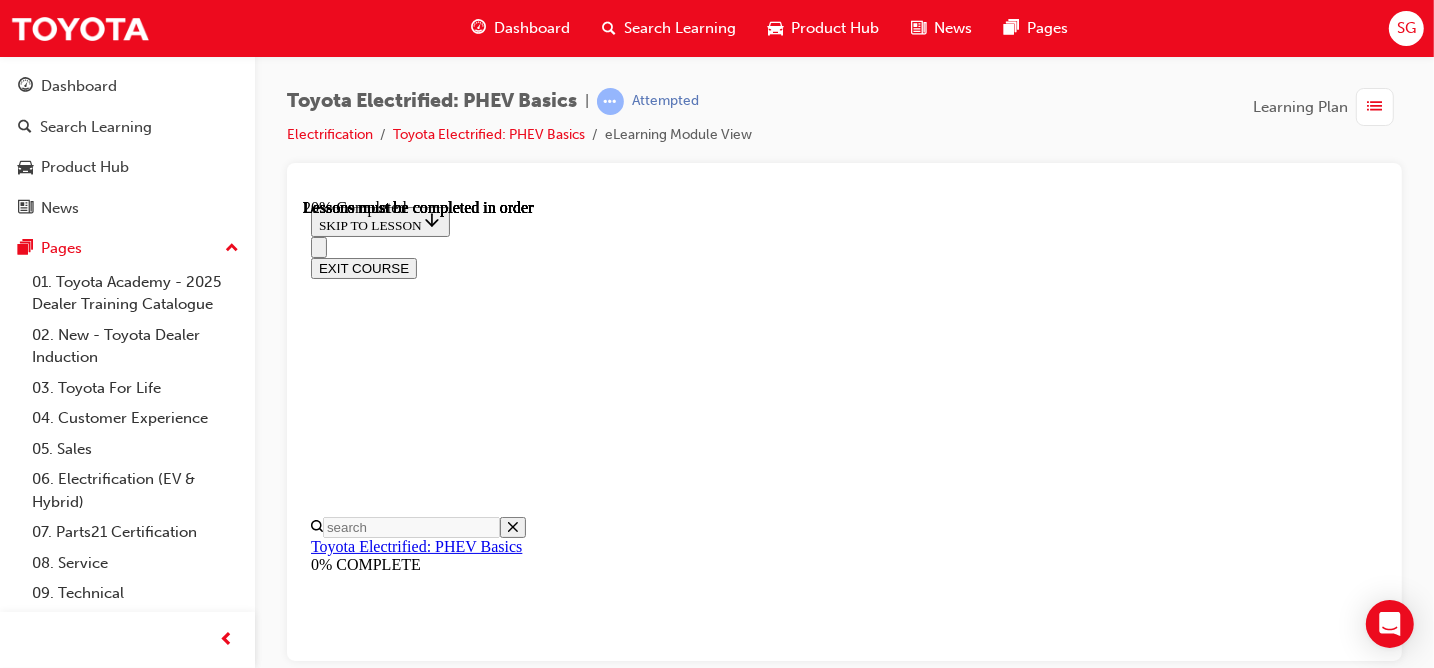 scroll, scrollTop: 0, scrollLeft: 0, axis: both 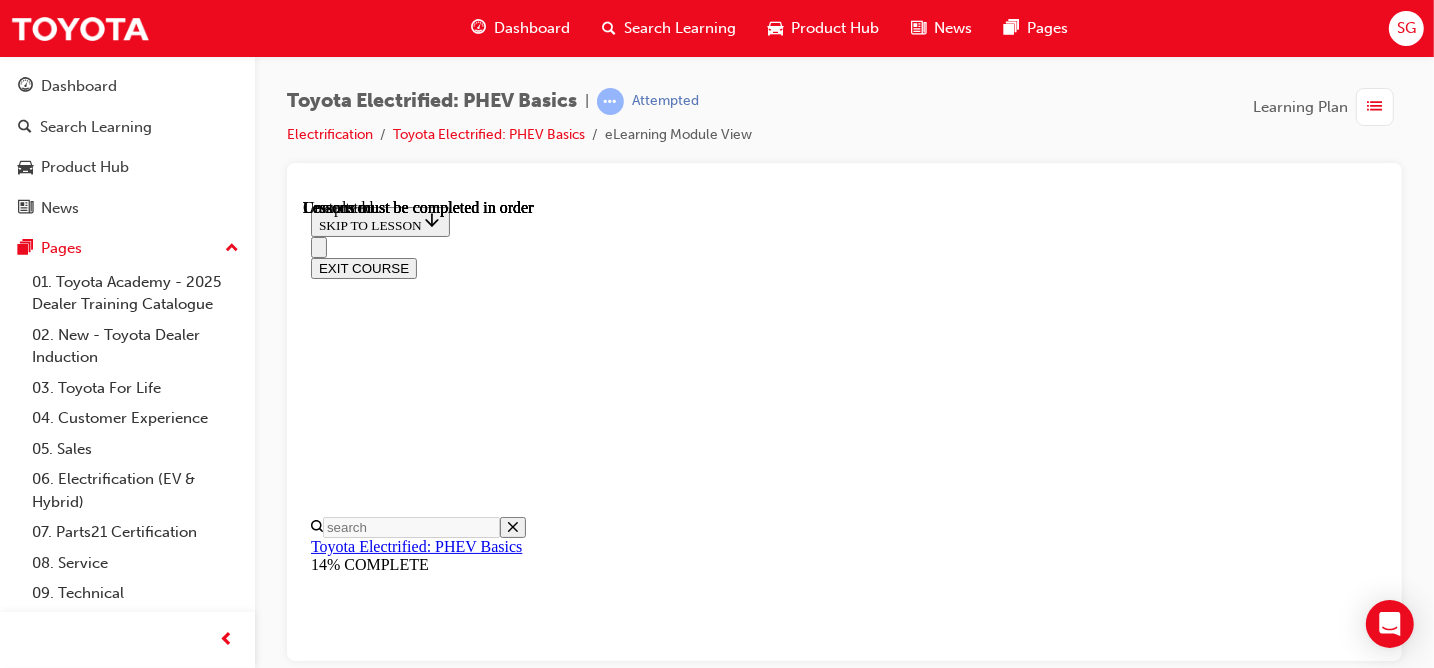 click 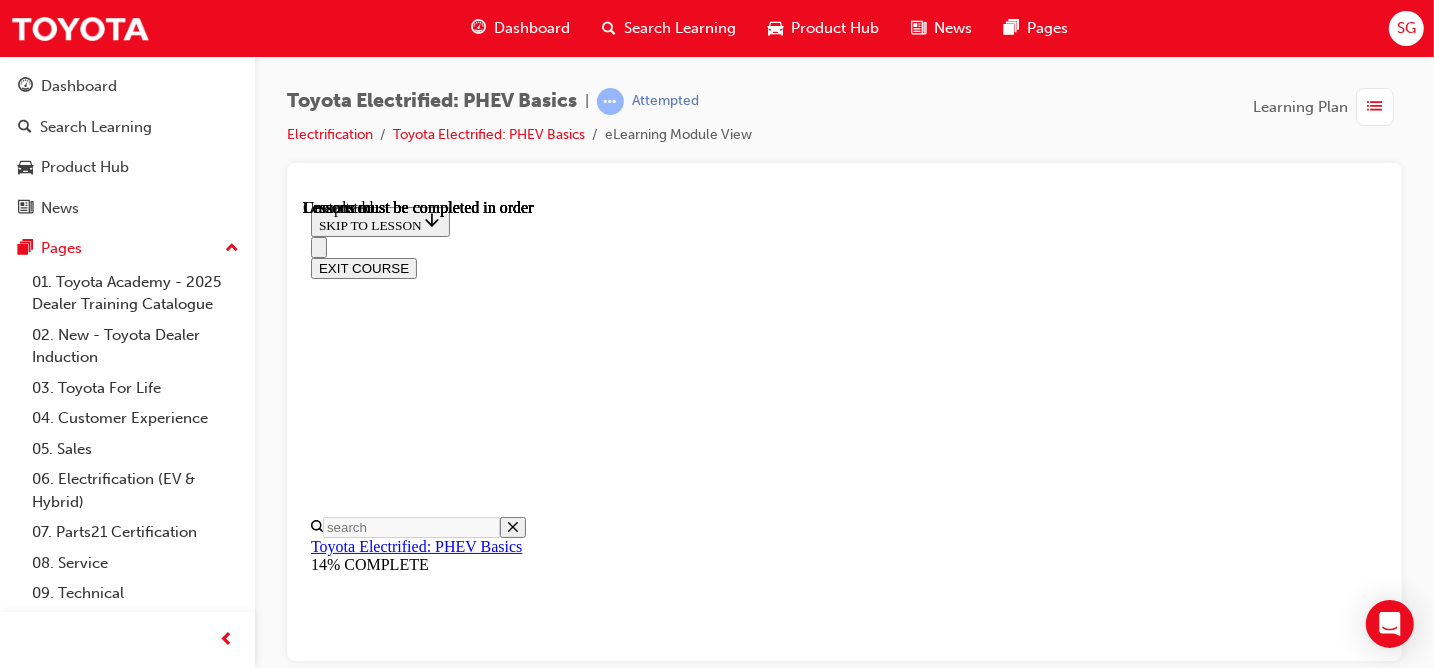 scroll, scrollTop: 0, scrollLeft: 0, axis: both 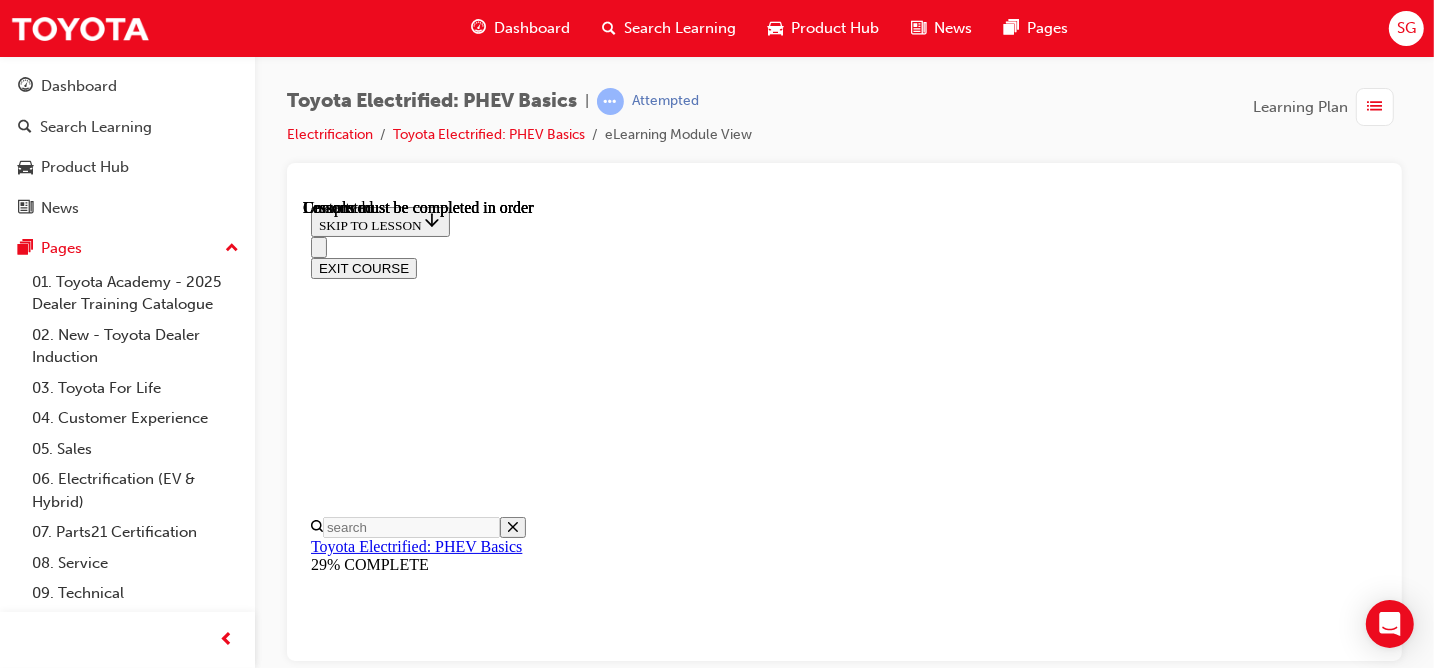 click at bounding box center [384, 9796] 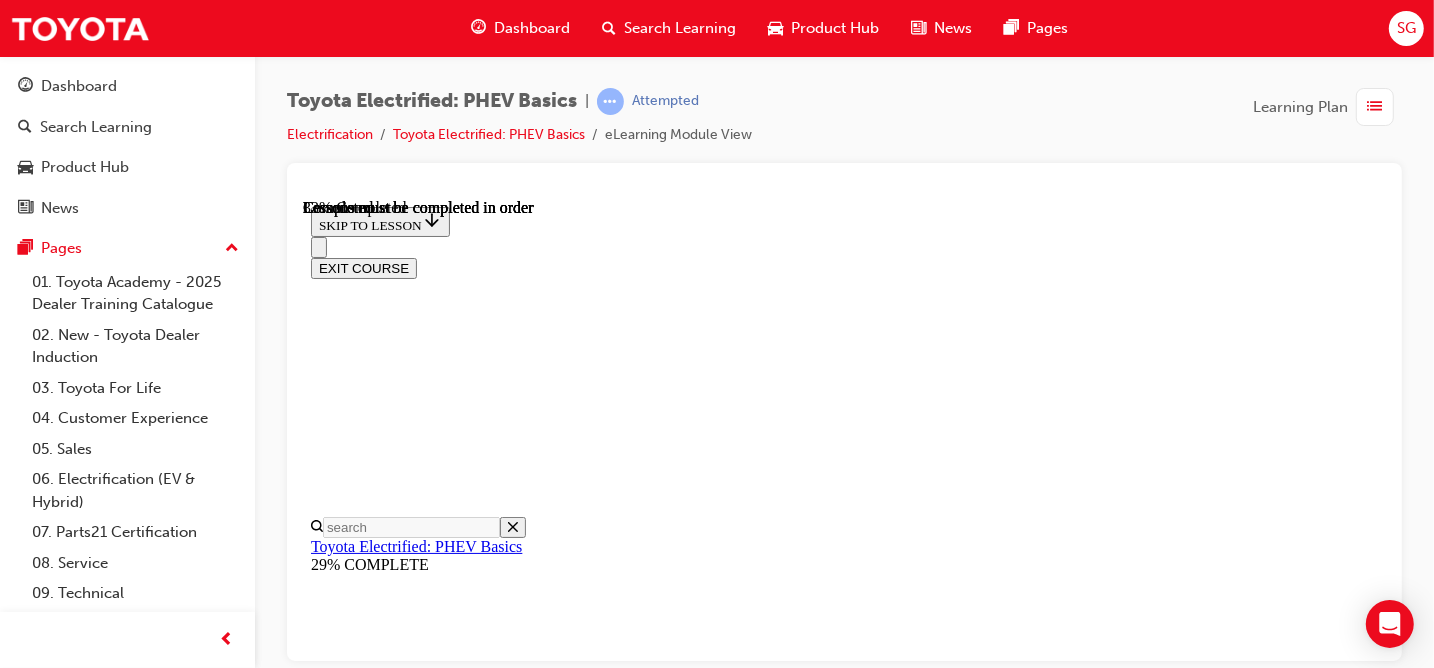 scroll, scrollTop: 594, scrollLeft: 0, axis: vertical 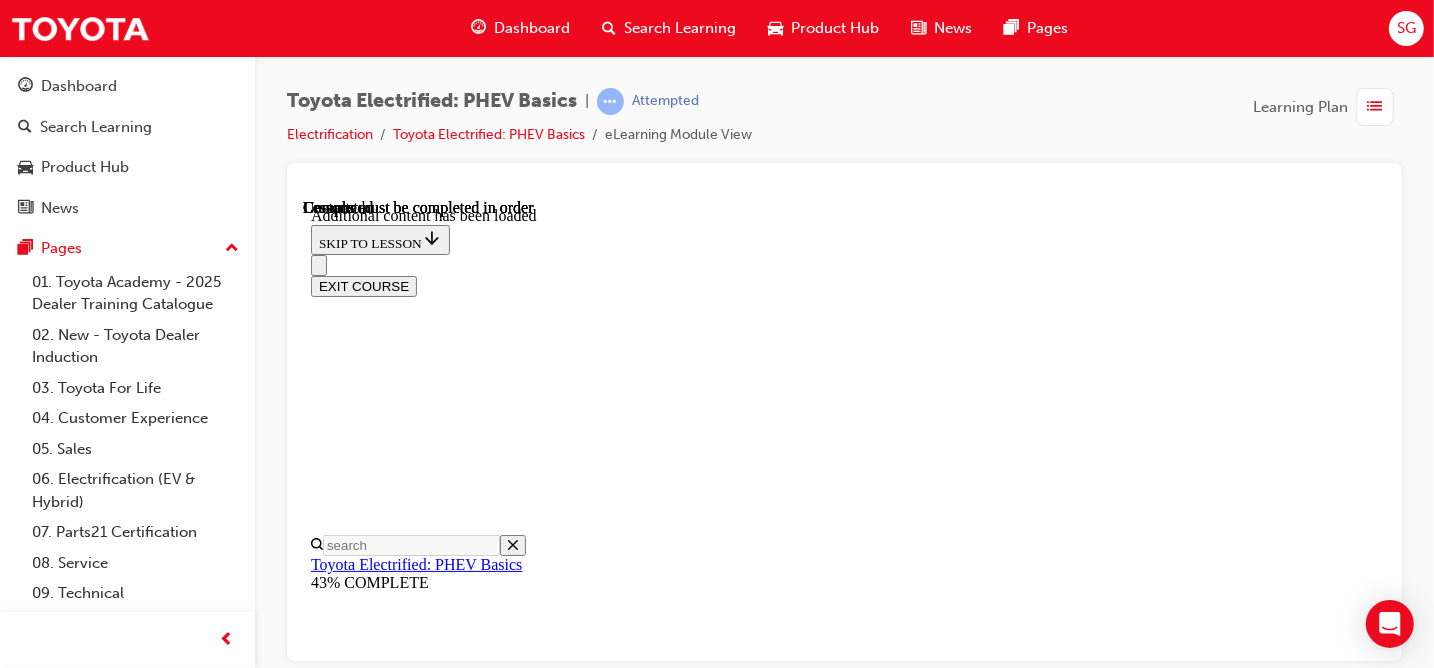 click on "Lesson 4 - PHEV FAQs" at bounding box center (843, 10790) 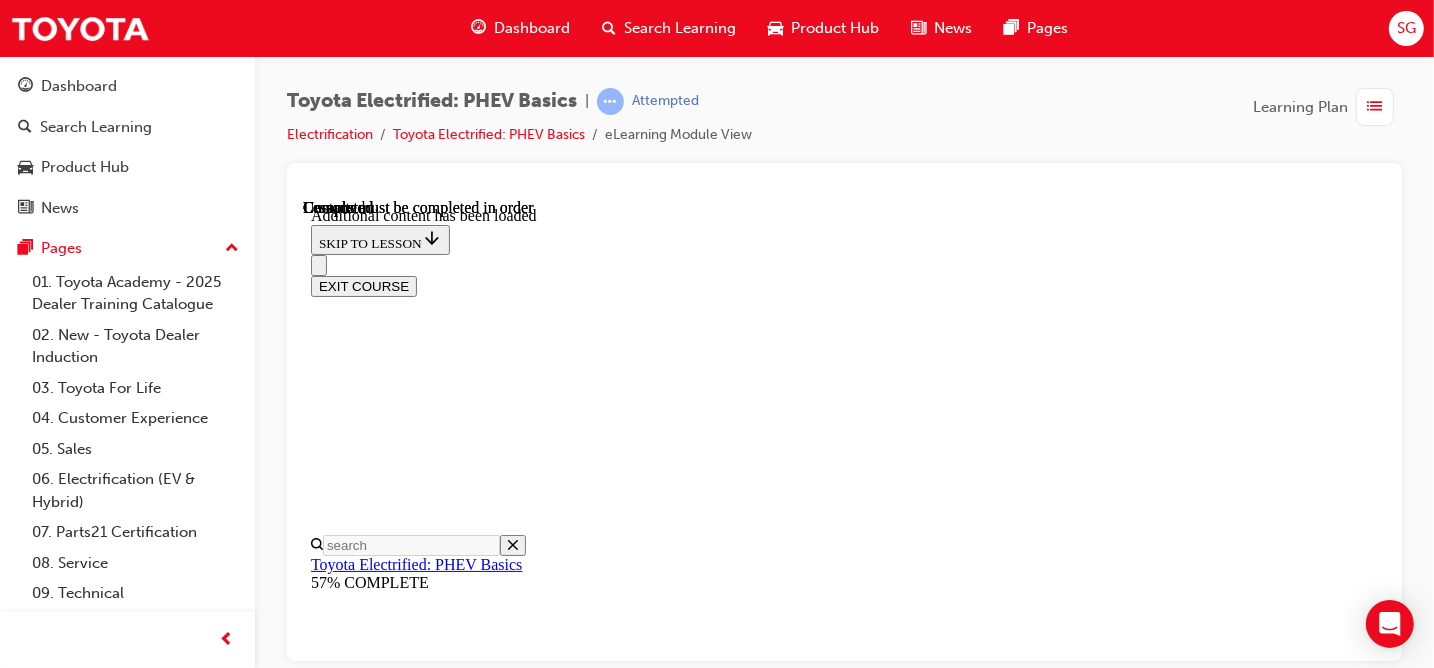 scroll, scrollTop: 262, scrollLeft: 0, axis: vertical 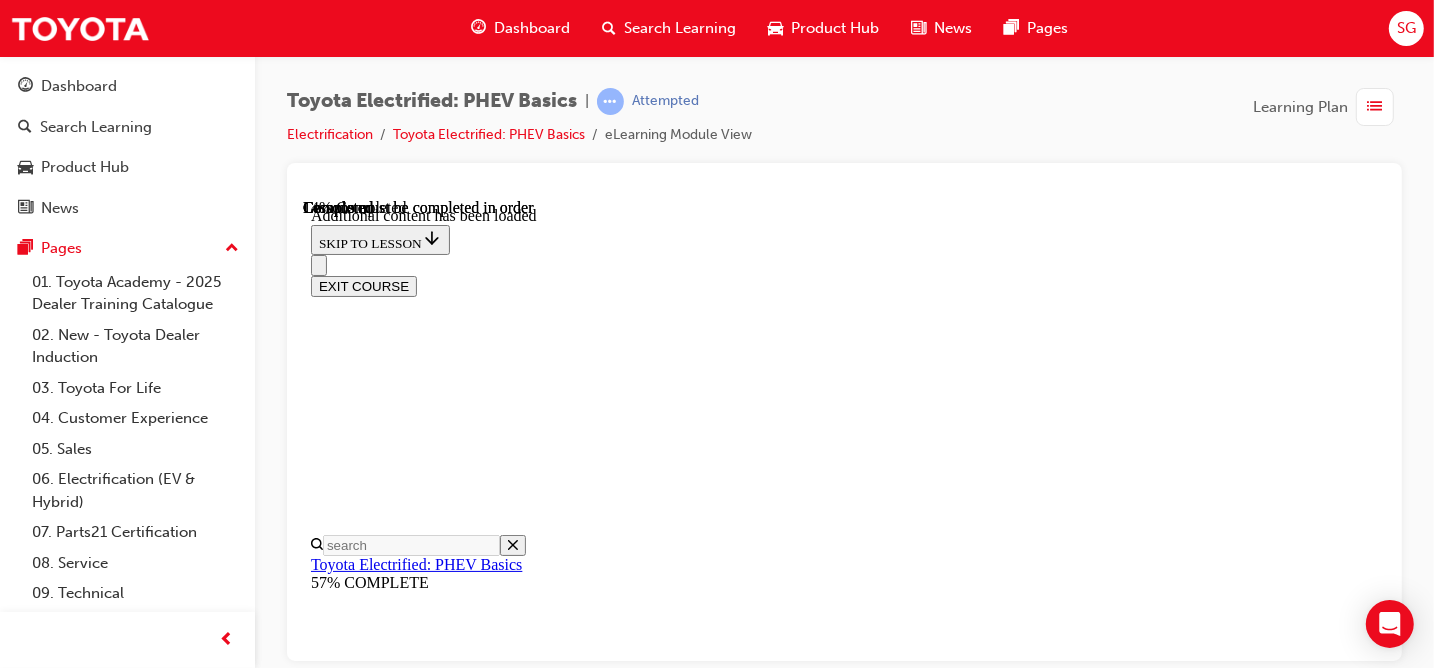 click on "CONTINUE" at bounding box center (352, 9689) 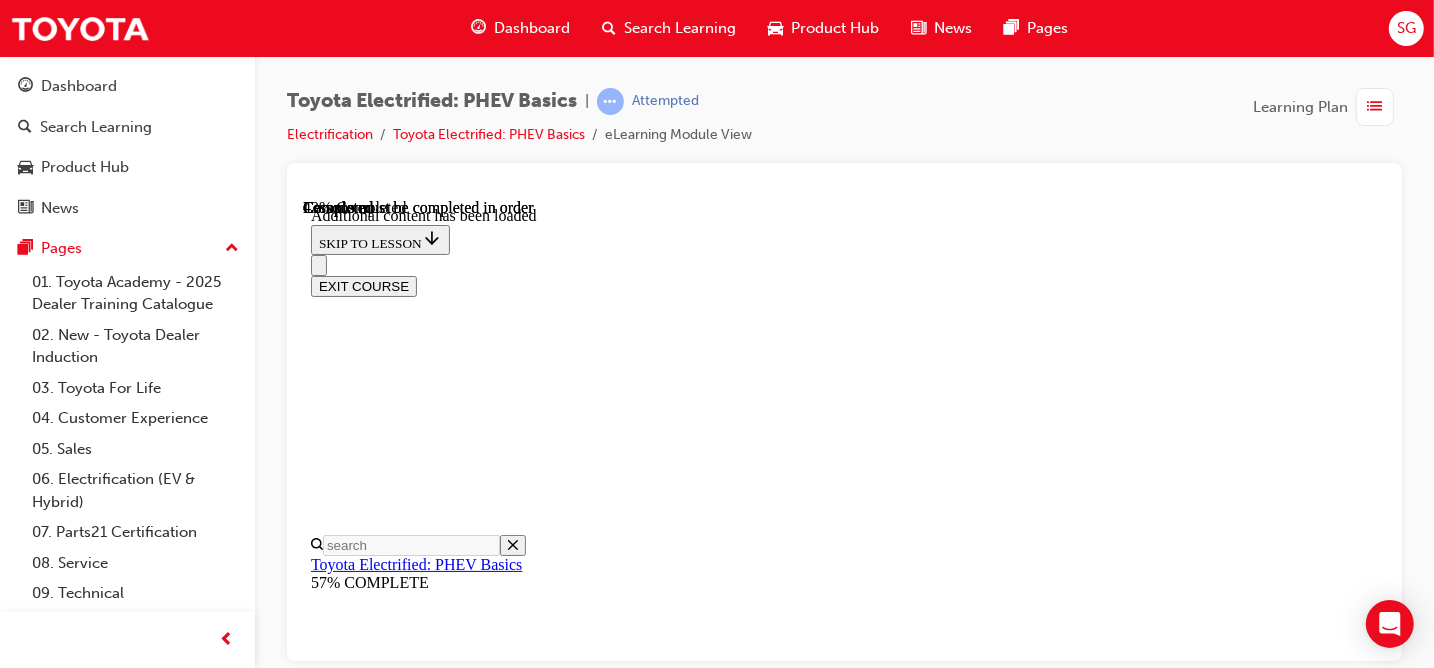 click on "CONTINUE" at bounding box center [352, 10034] 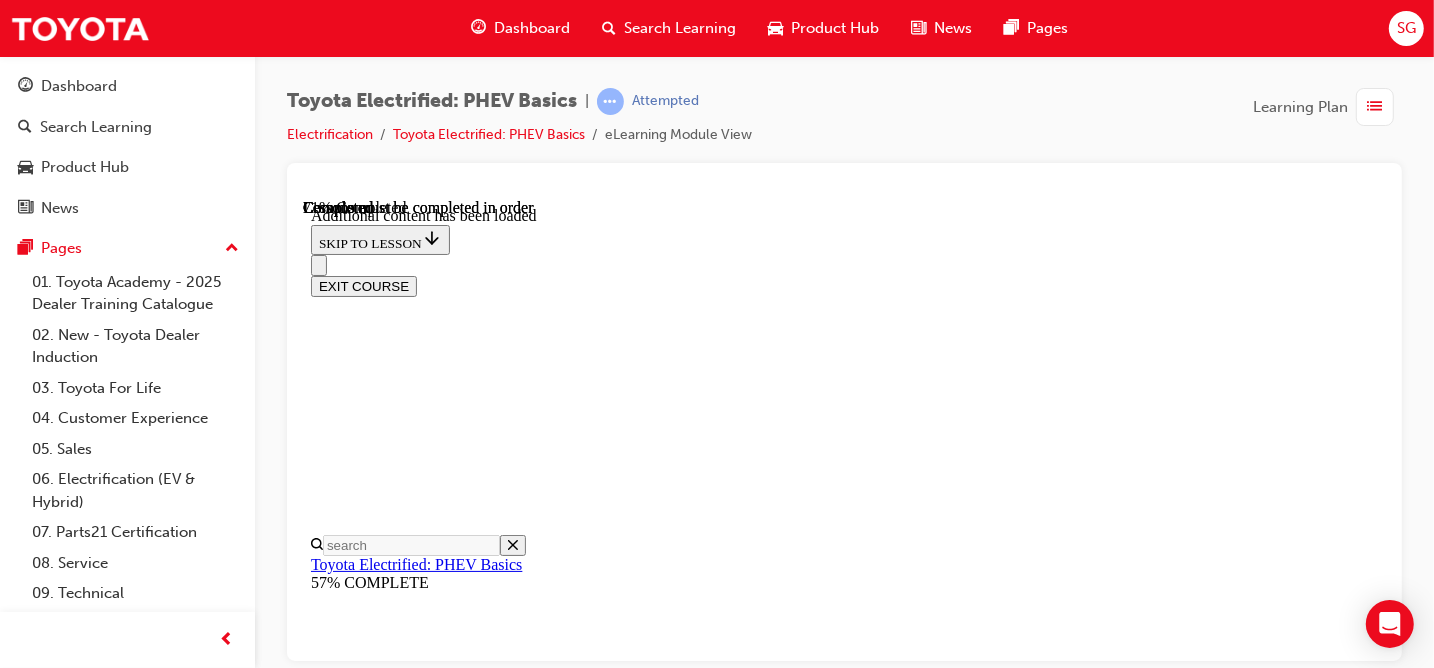 click on "CONTINUE" at bounding box center (352, 10364) 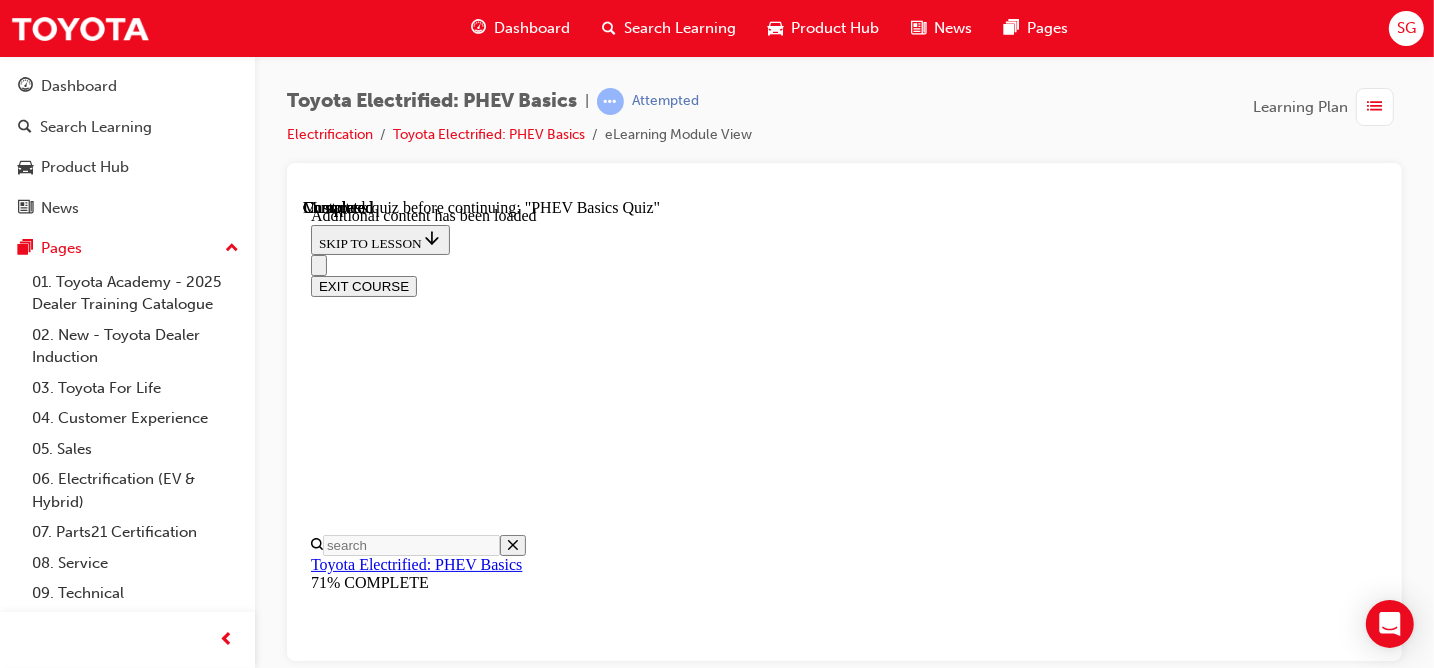 scroll, scrollTop: 1913, scrollLeft: 0, axis: vertical 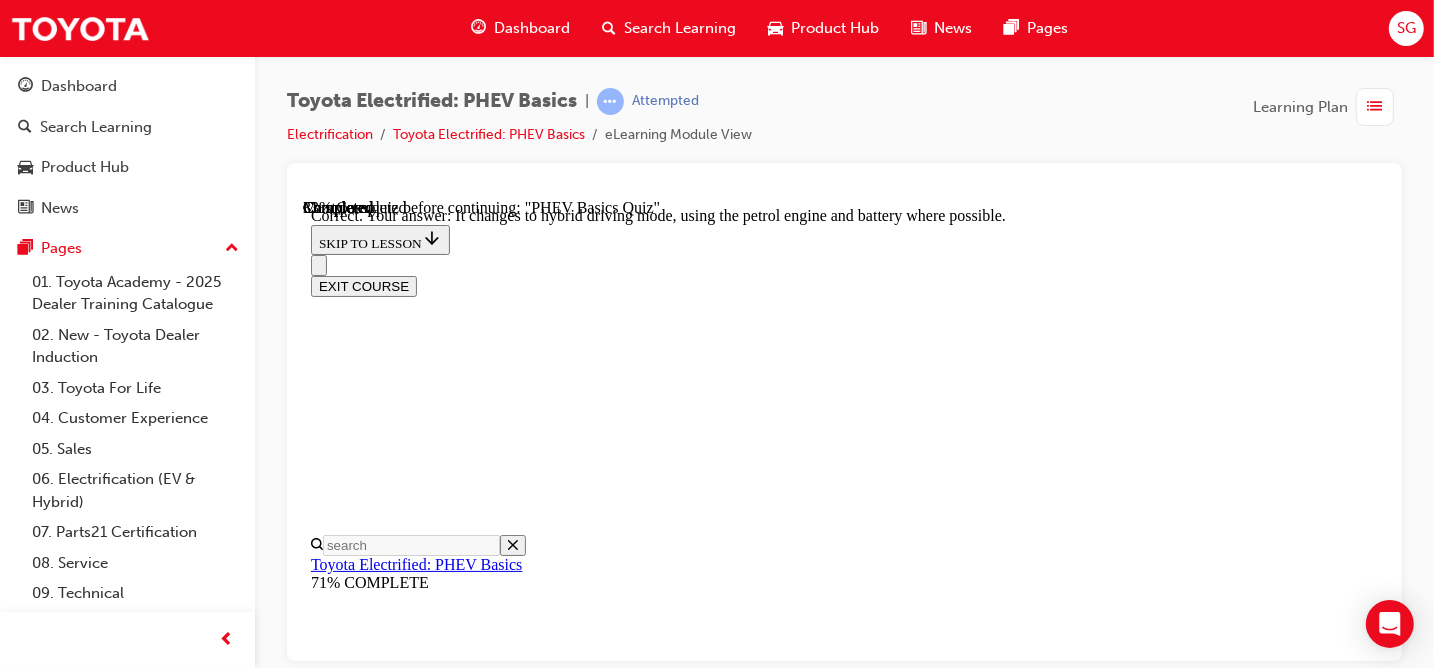 click on "NEXT" at bounding box center (336, 13575) 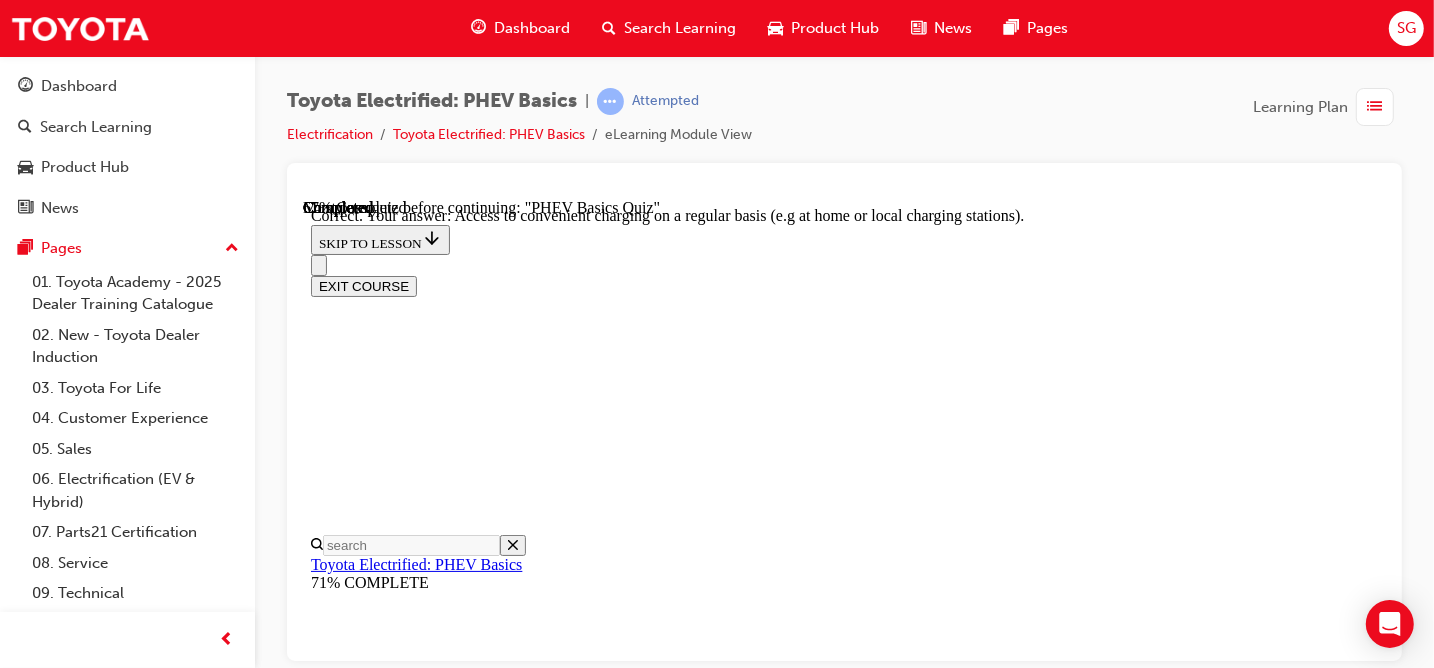 click on "NEXT" at bounding box center (336, 21461) 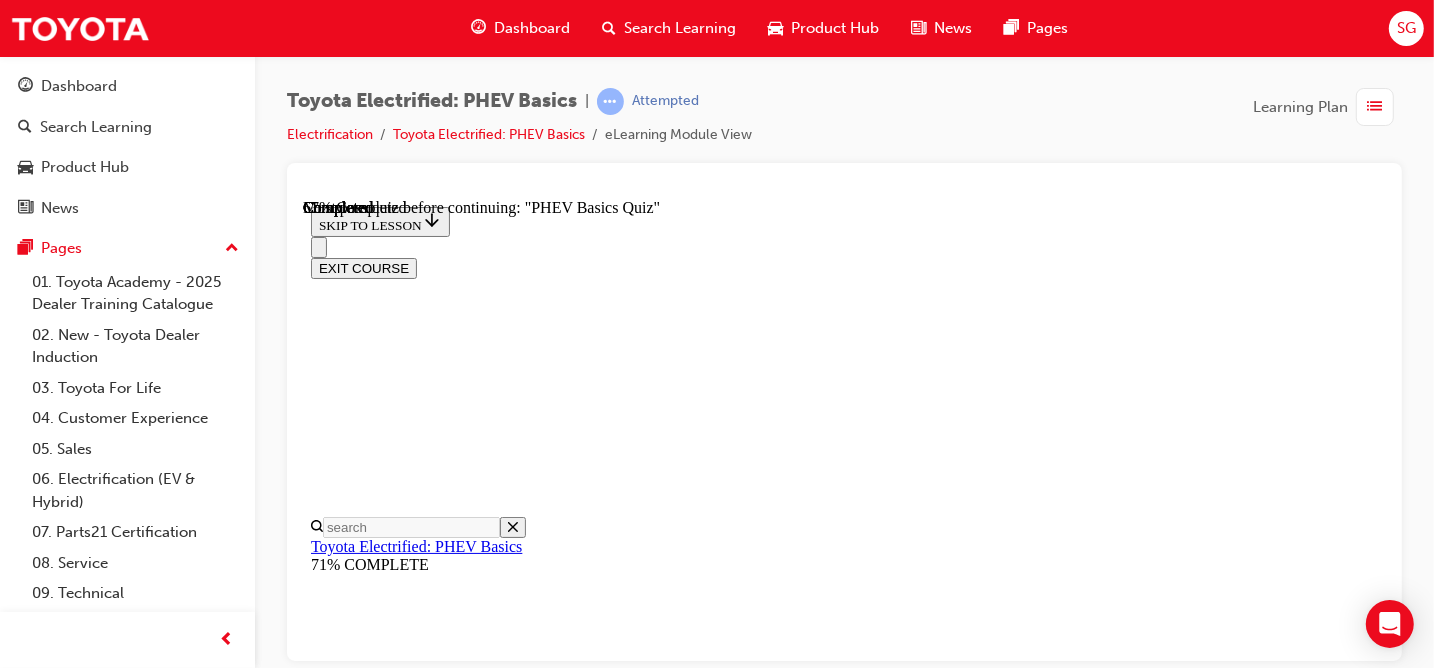 scroll, scrollTop: 218, scrollLeft: 0, axis: vertical 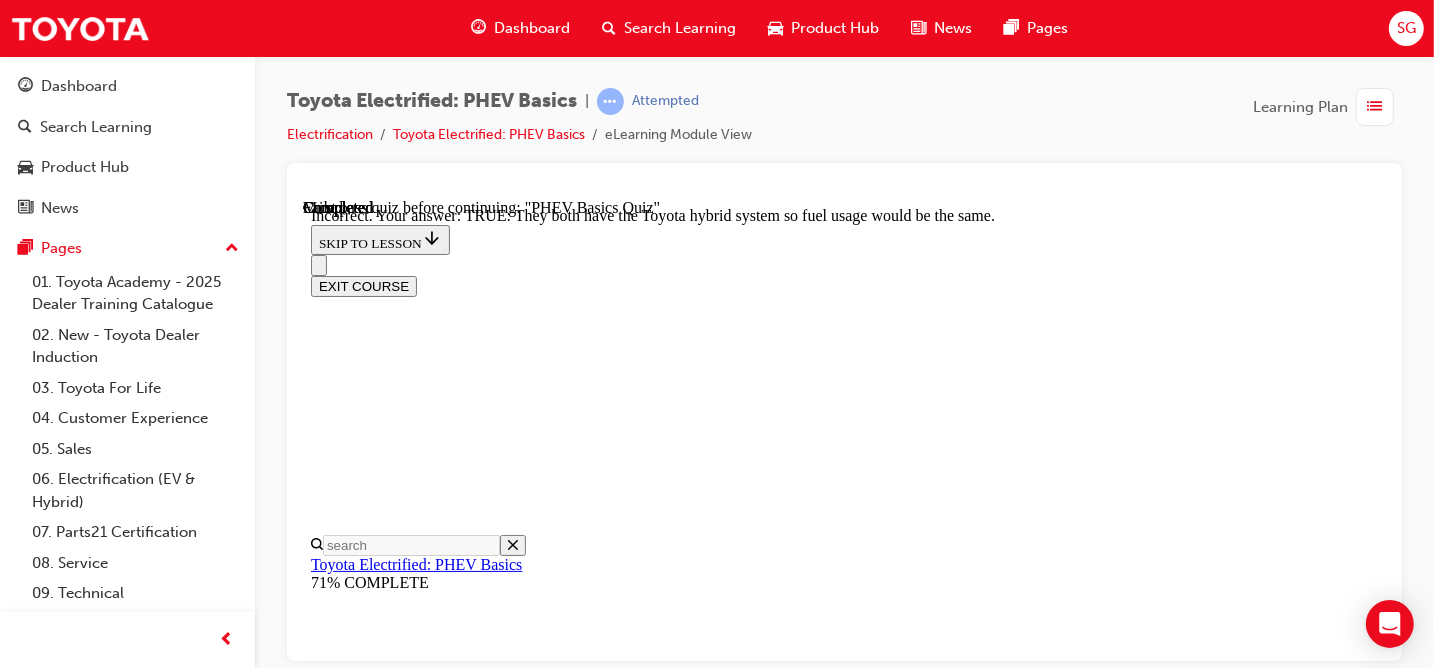 click on "NEXT" at bounding box center (336, 21461) 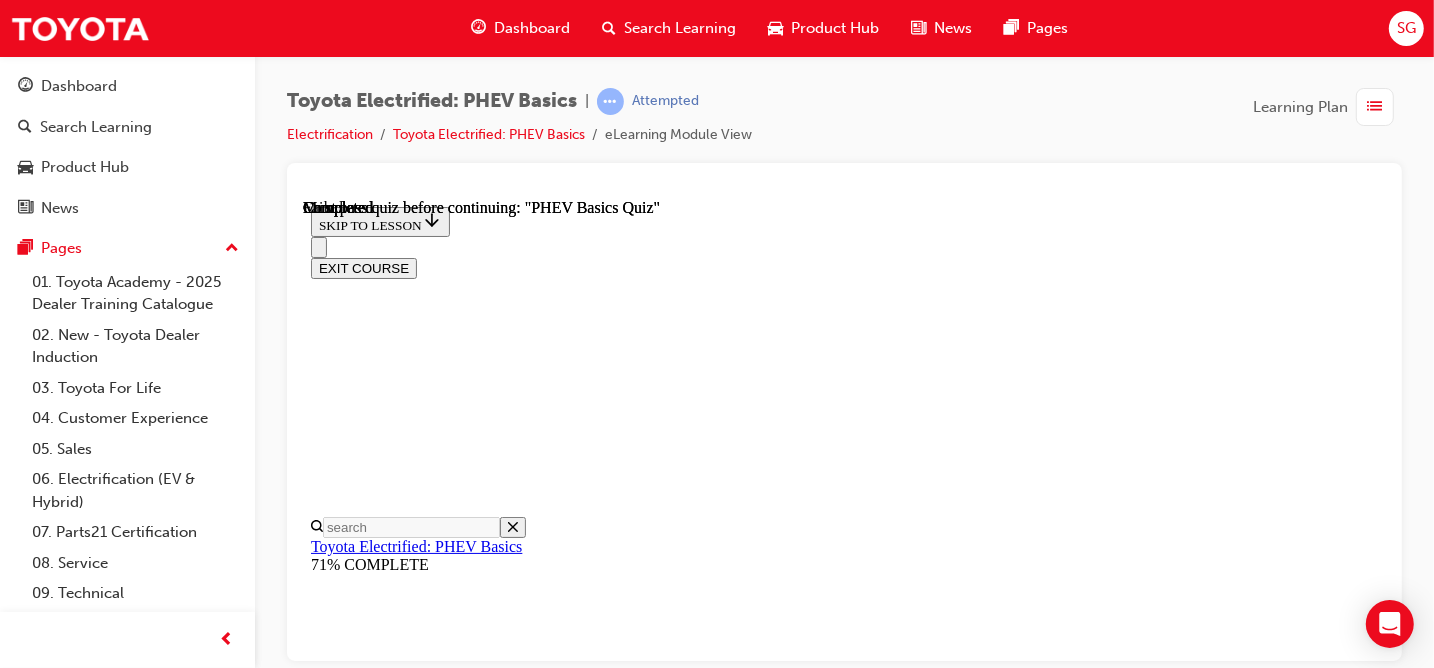scroll, scrollTop: 619, scrollLeft: 0, axis: vertical 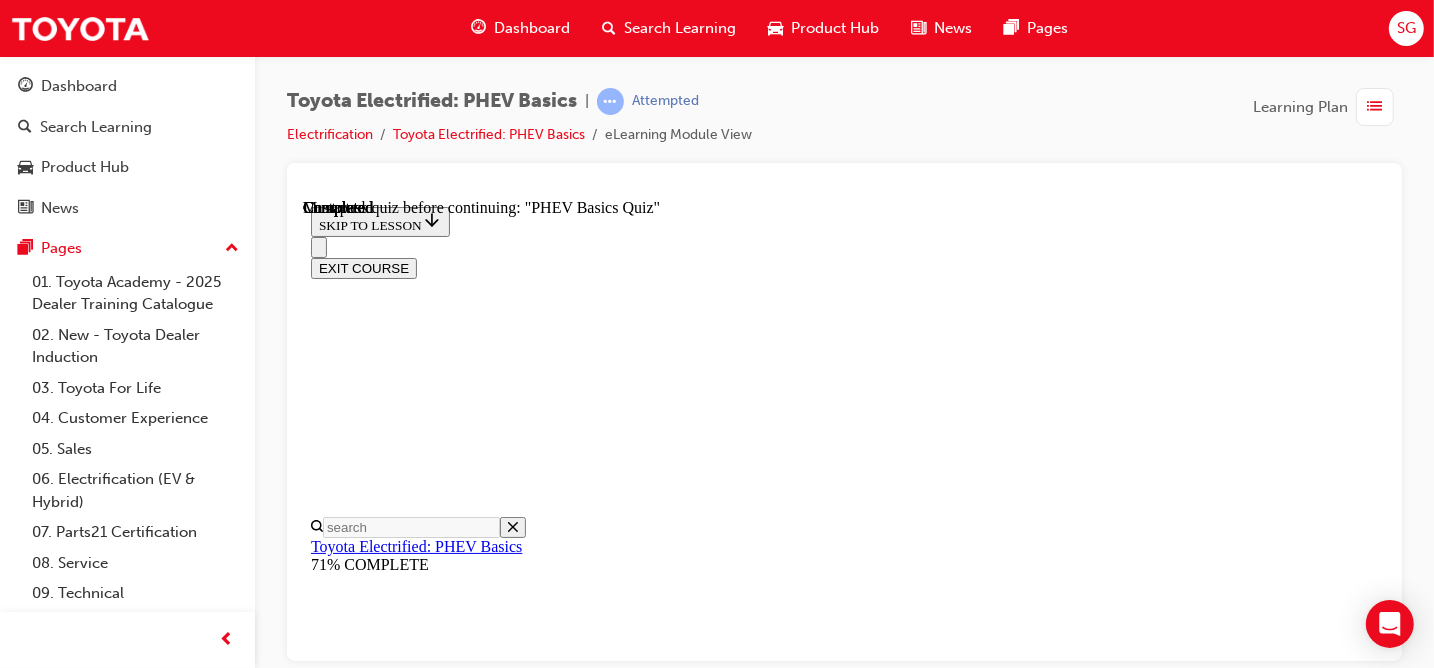 click on "TAKE AGAIN" at bounding box center [358, 9461] 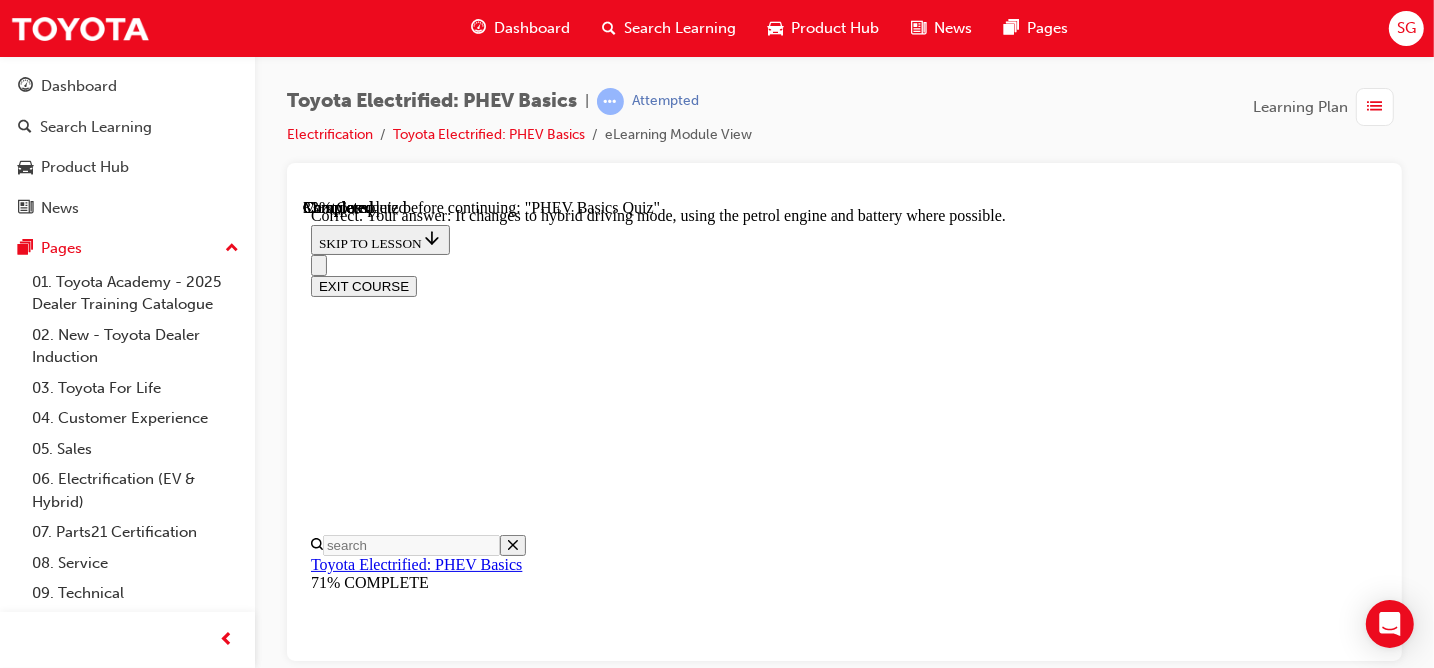 scroll, scrollTop: 519, scrollLeft: 0, axis: vertical 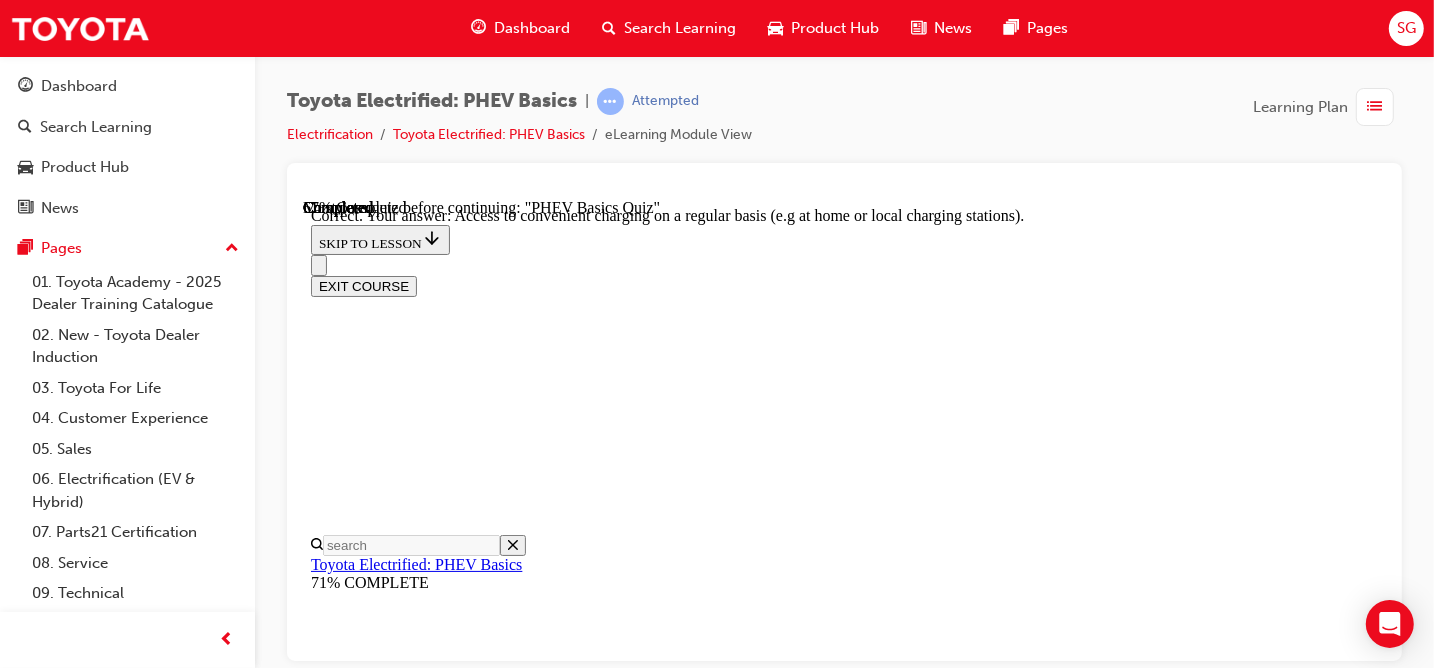 click on "NEXT" at bounding box center [336, 21461] 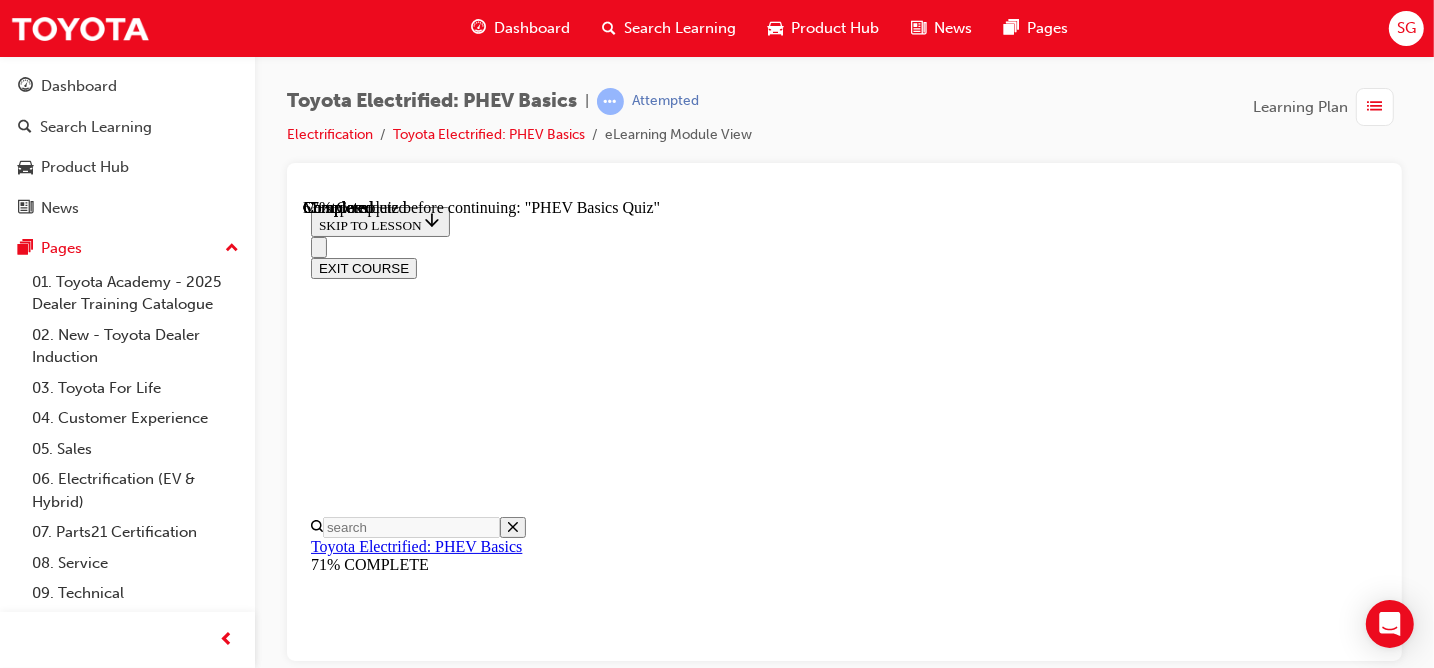 scroll, scrollTop: 418, scrollLeft: 0, axis: vertical 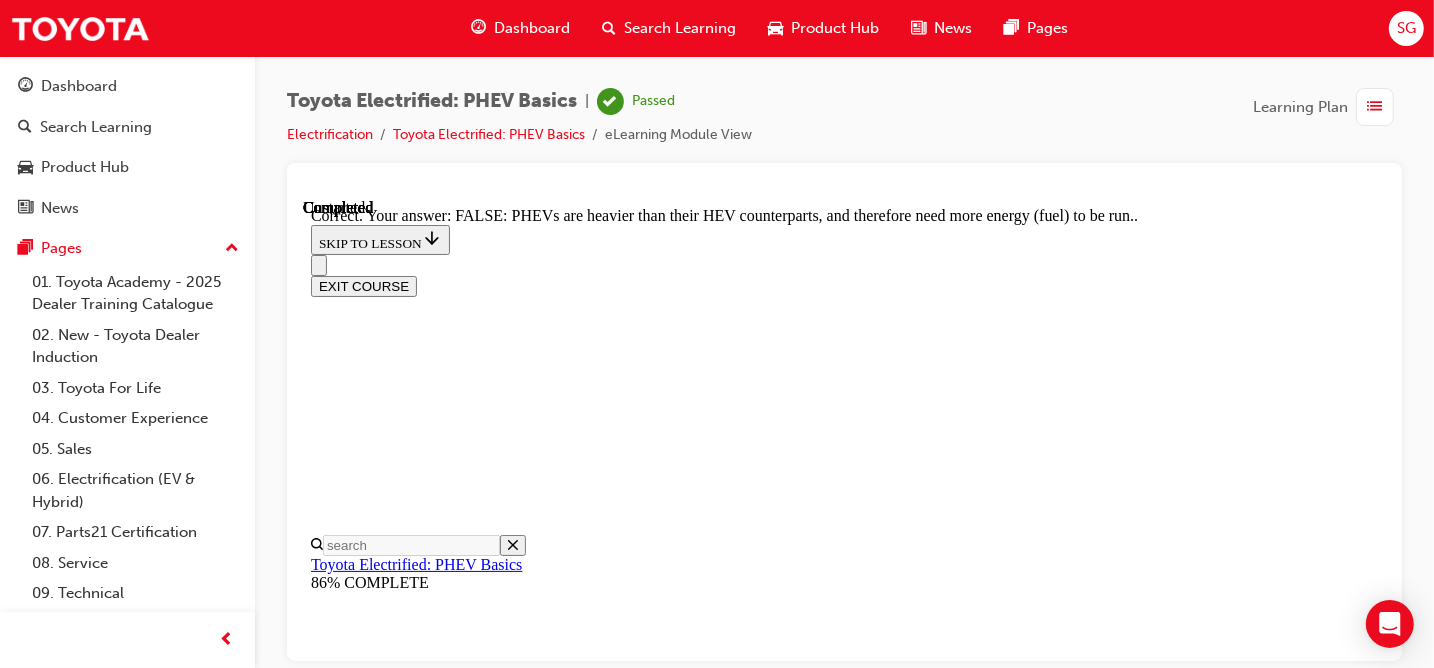 click on "NEXT" at bounding box center [336, 21443] 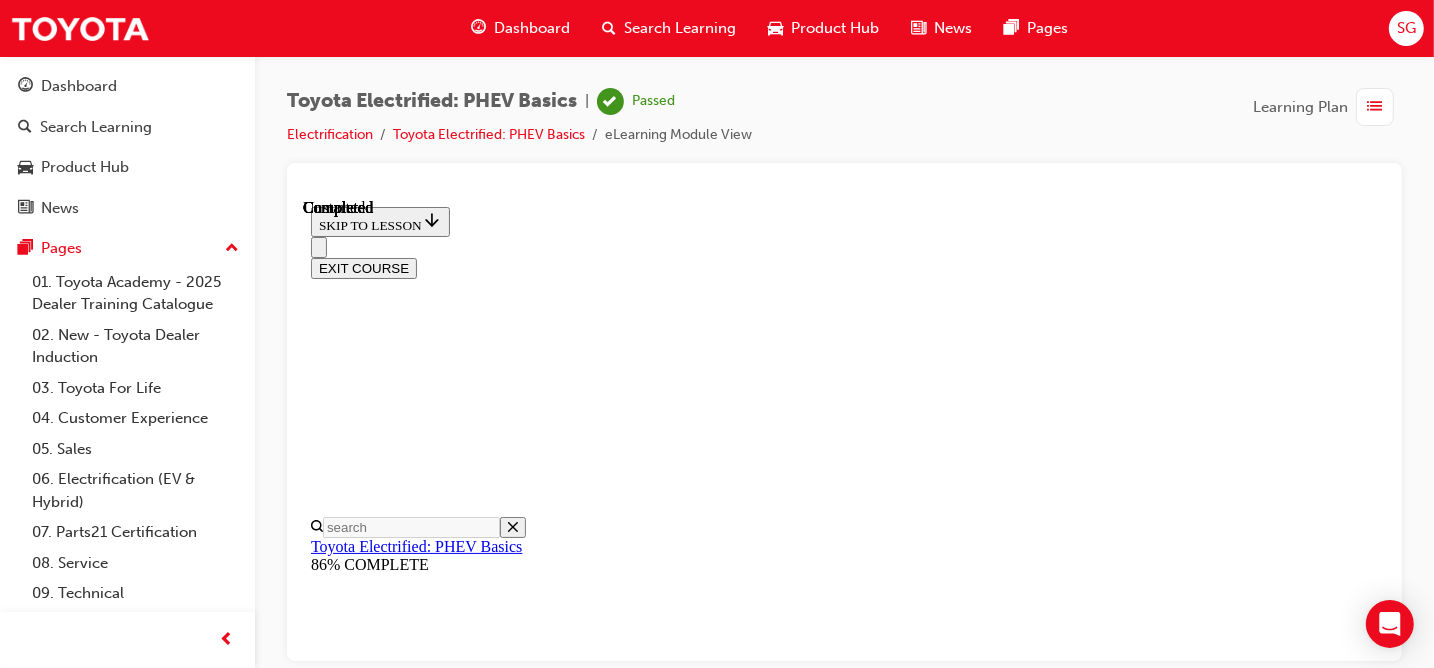 scroll, scrollTop: 619, scrollLeft: 0, axis: vertical 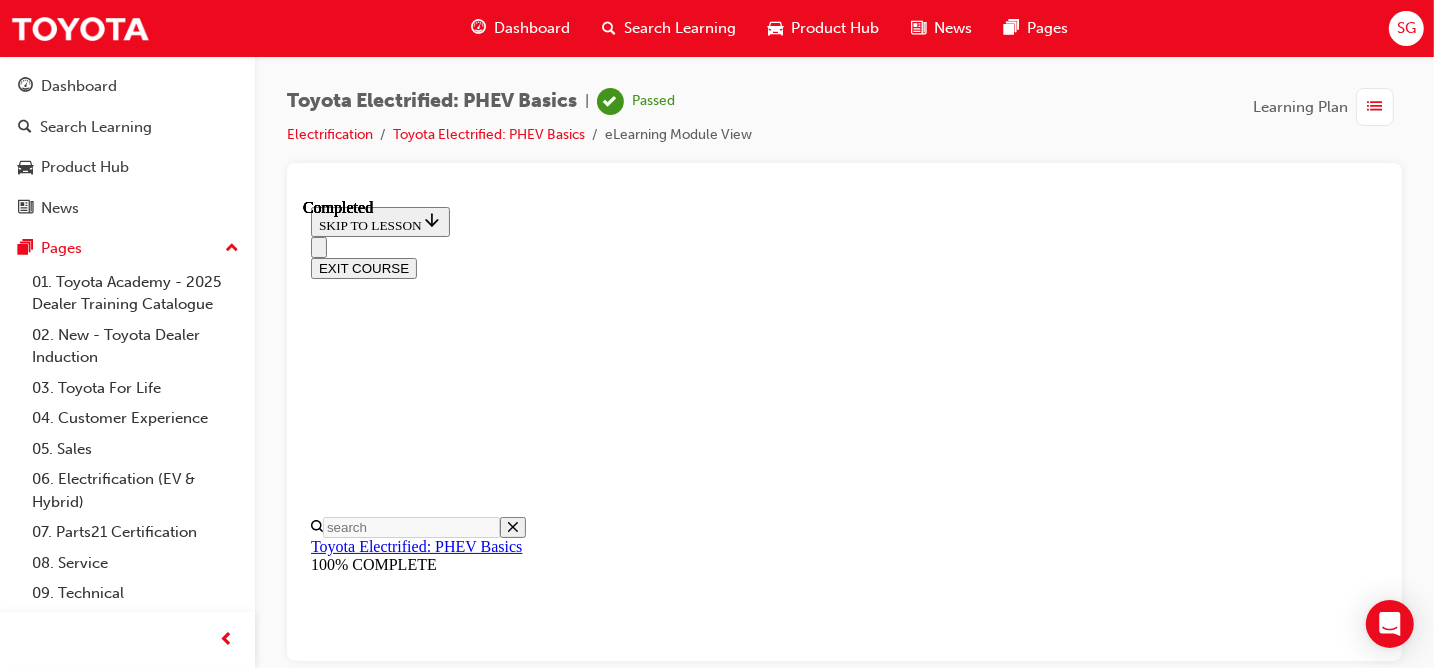 click on "Dashboard" at bounding box center (532, 28) 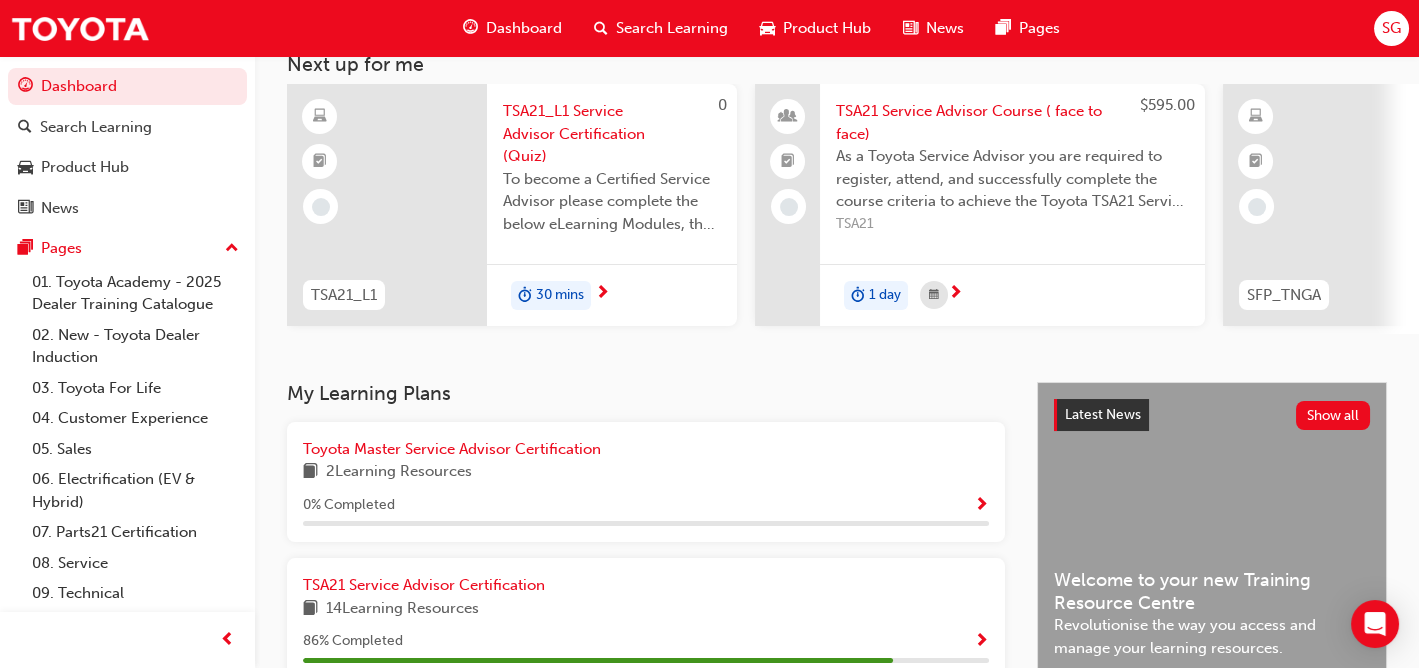 scroll, scrollTop: 400, scrollLeft: 0, axis: vertical 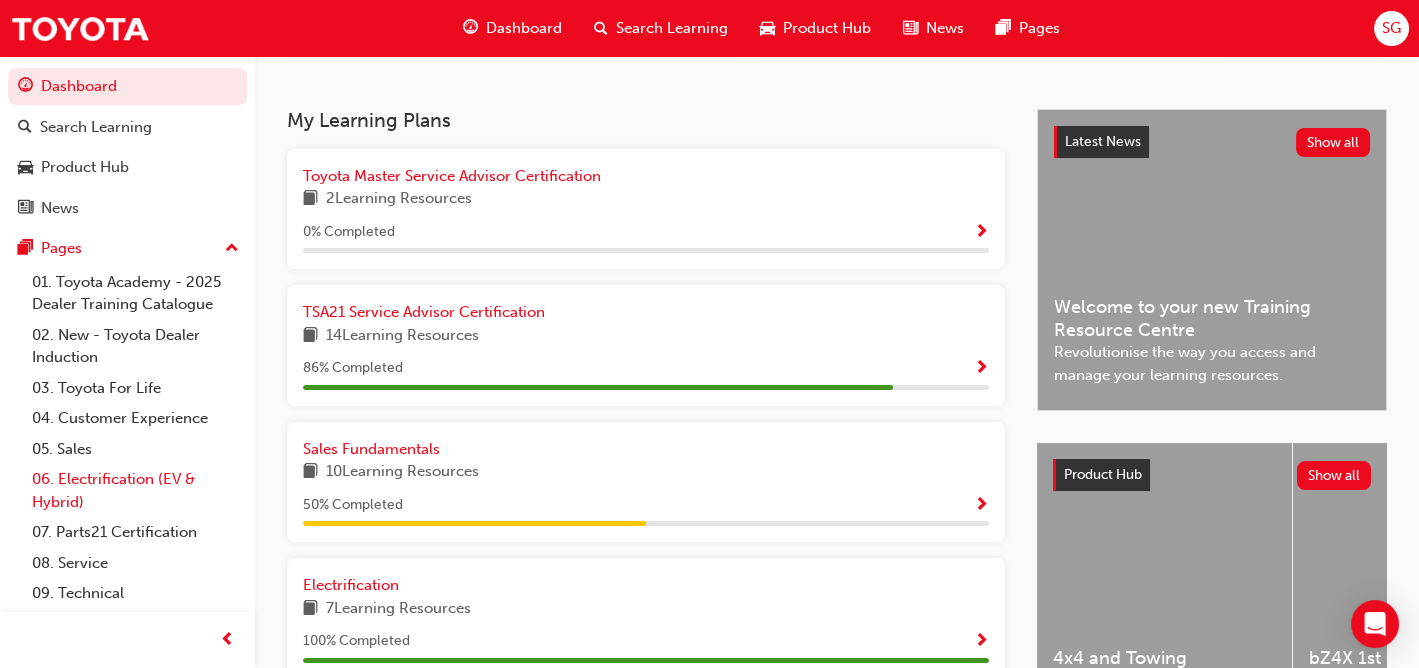 click on "06. Electrification (EV & Hybrid)" at bounding box center [135, 490] 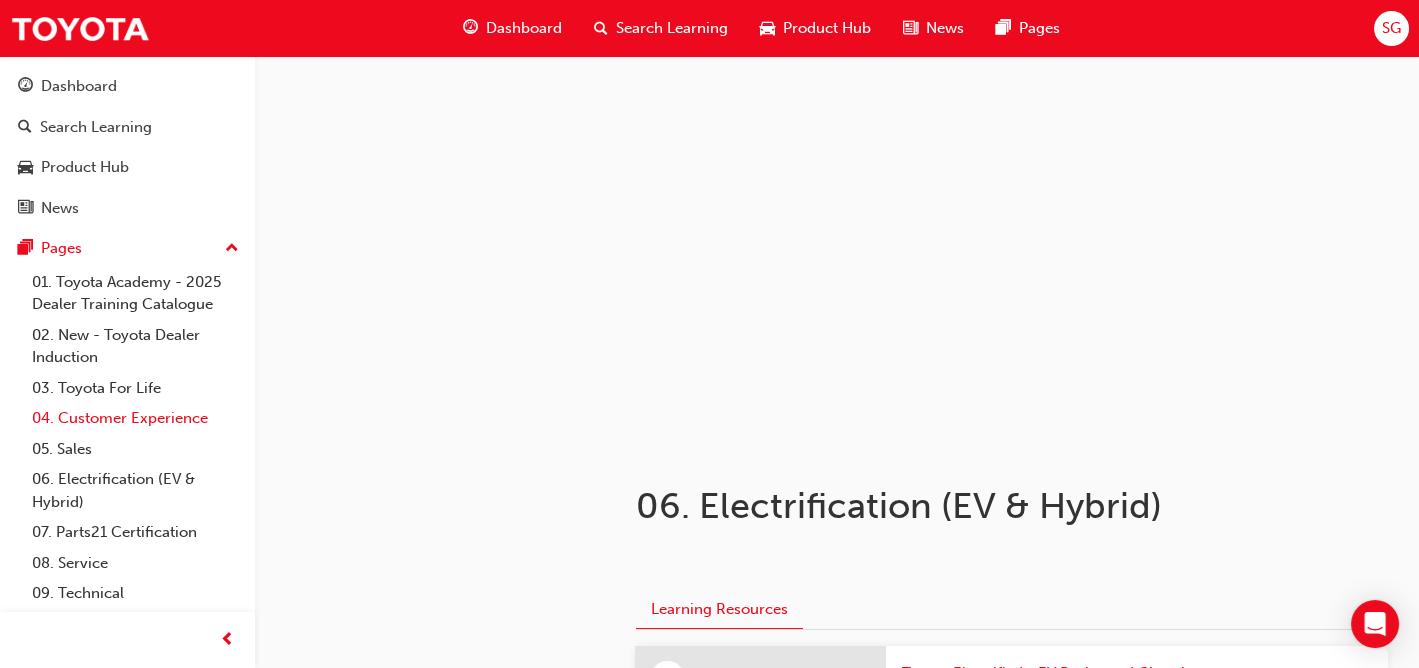 click on "04. Customer Experience" at bounding box center [135, 418] 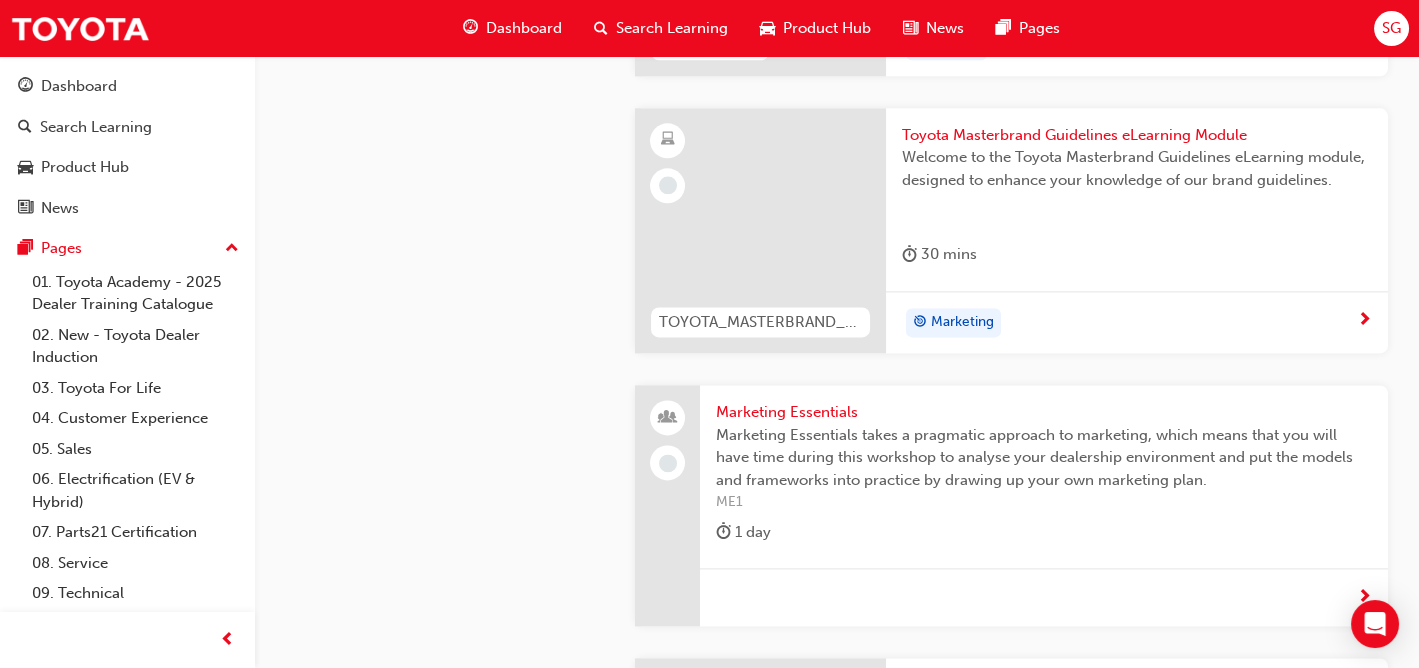 scroll, scrollTop: 6332, scrollLeft: 0, axis: vertical 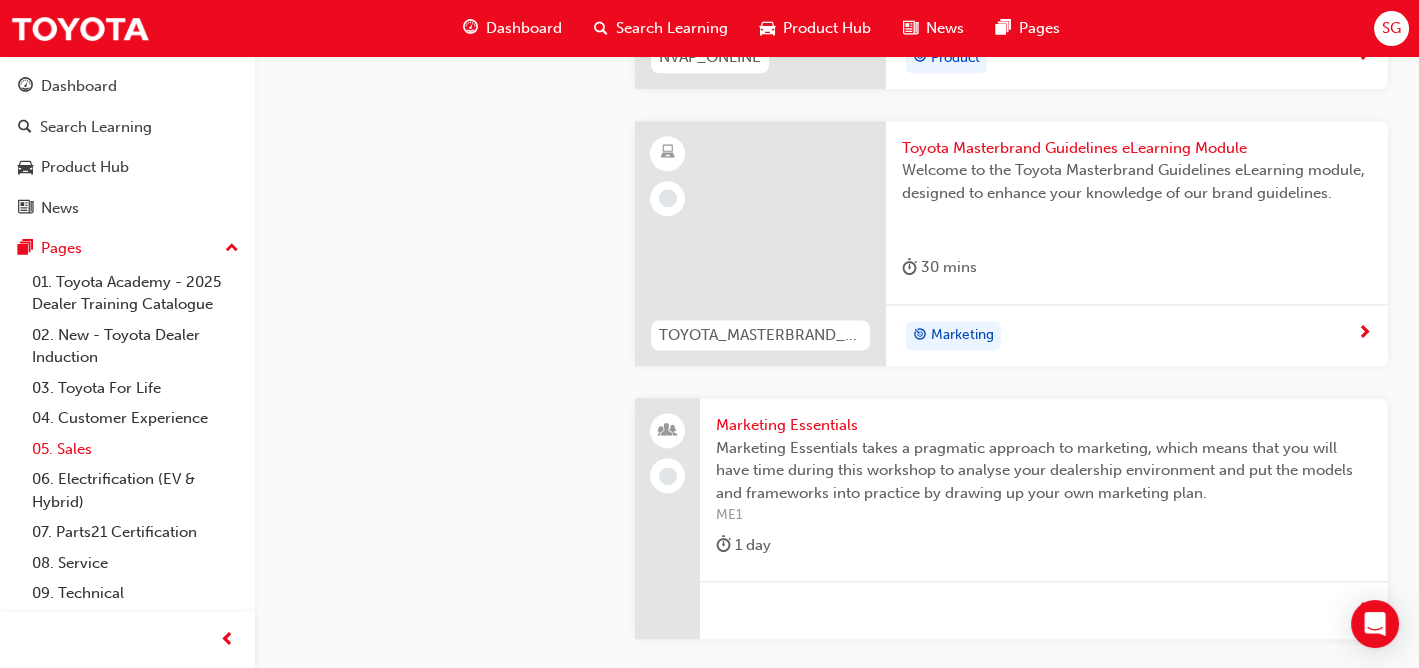 click on "05. Sales" at bounding box center (135, 449) 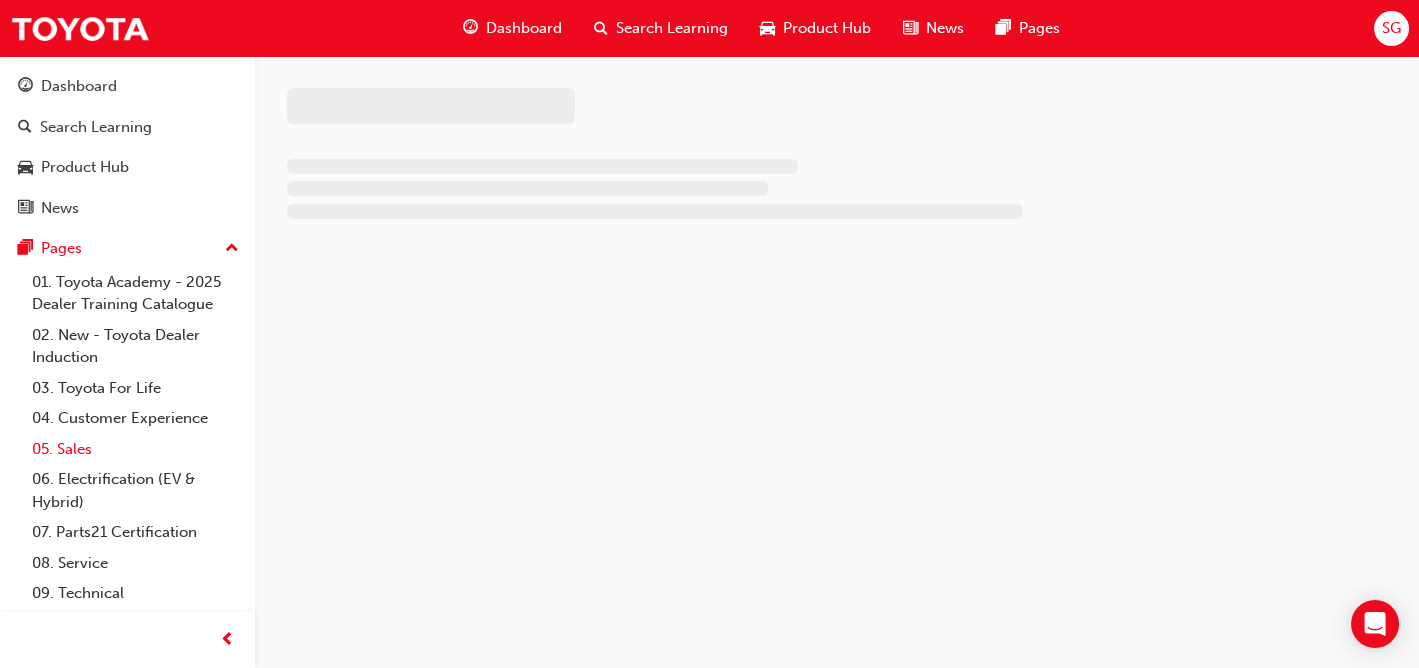 scroll, scrollTop: 0, scrollLeft: 0, axis: both 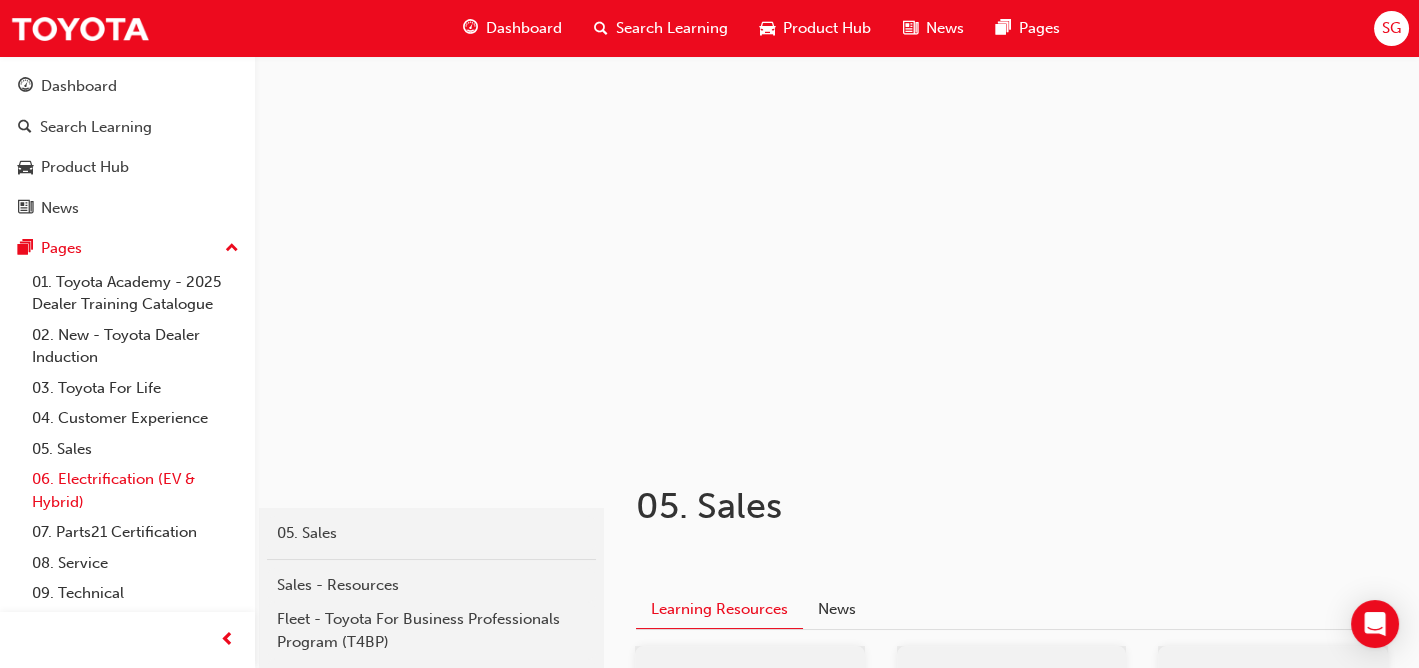click on "06. Electrification (EV & Hybrid)" at bounding box center [135, 490] 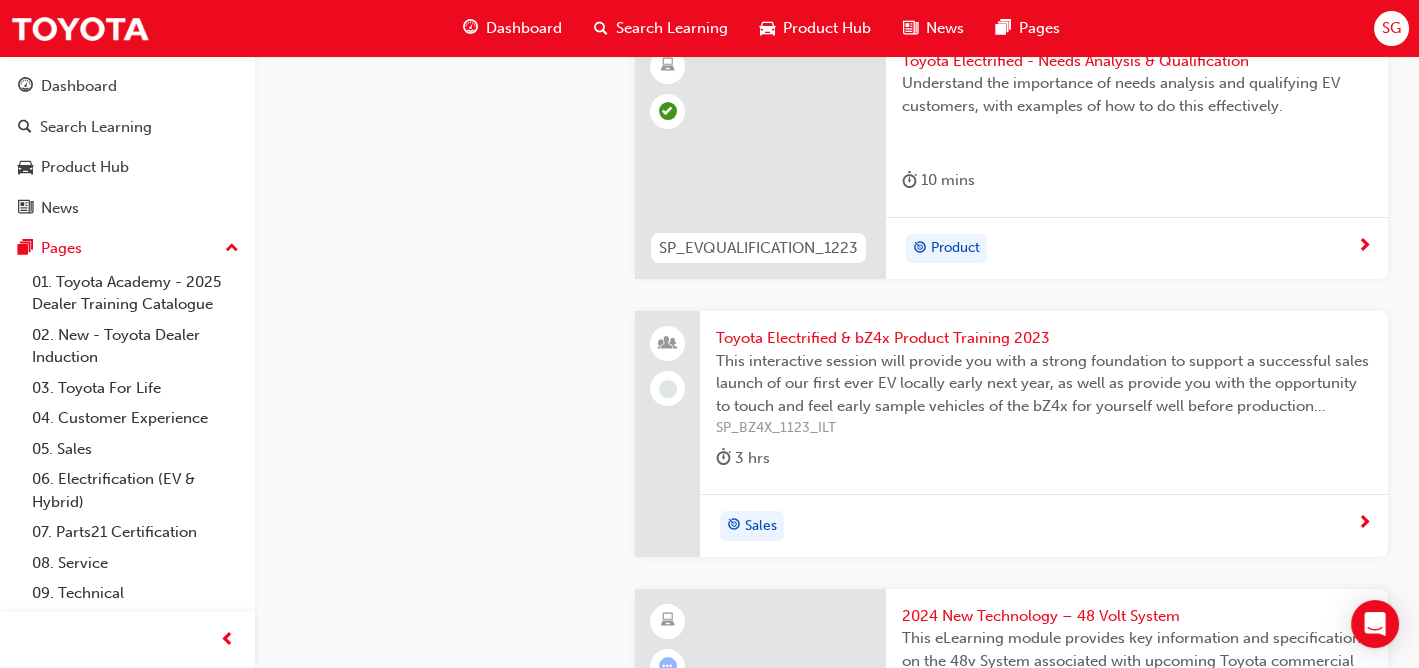 scroll, scrollTop: 1000, scrollLeft: 0, axis: vertical 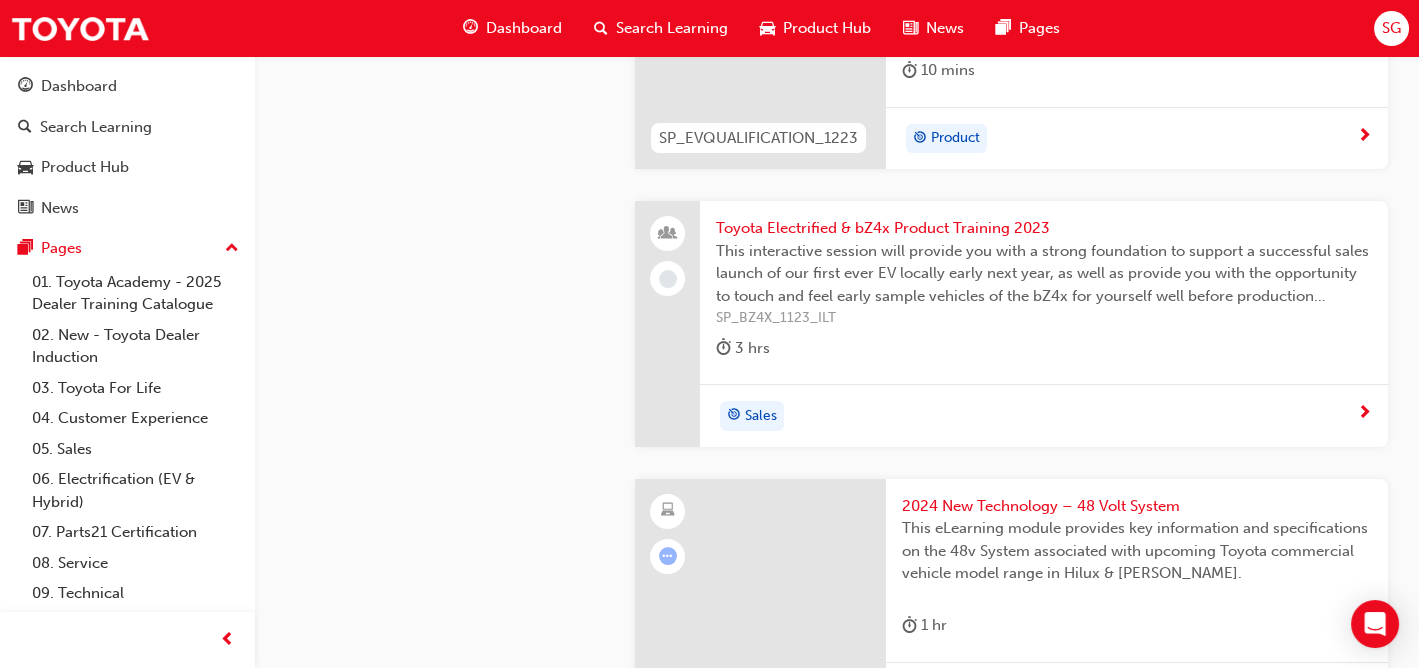 click on "Toyota Electrified & bZ4x Product Training 2023" at bounding box center (1044, 228) 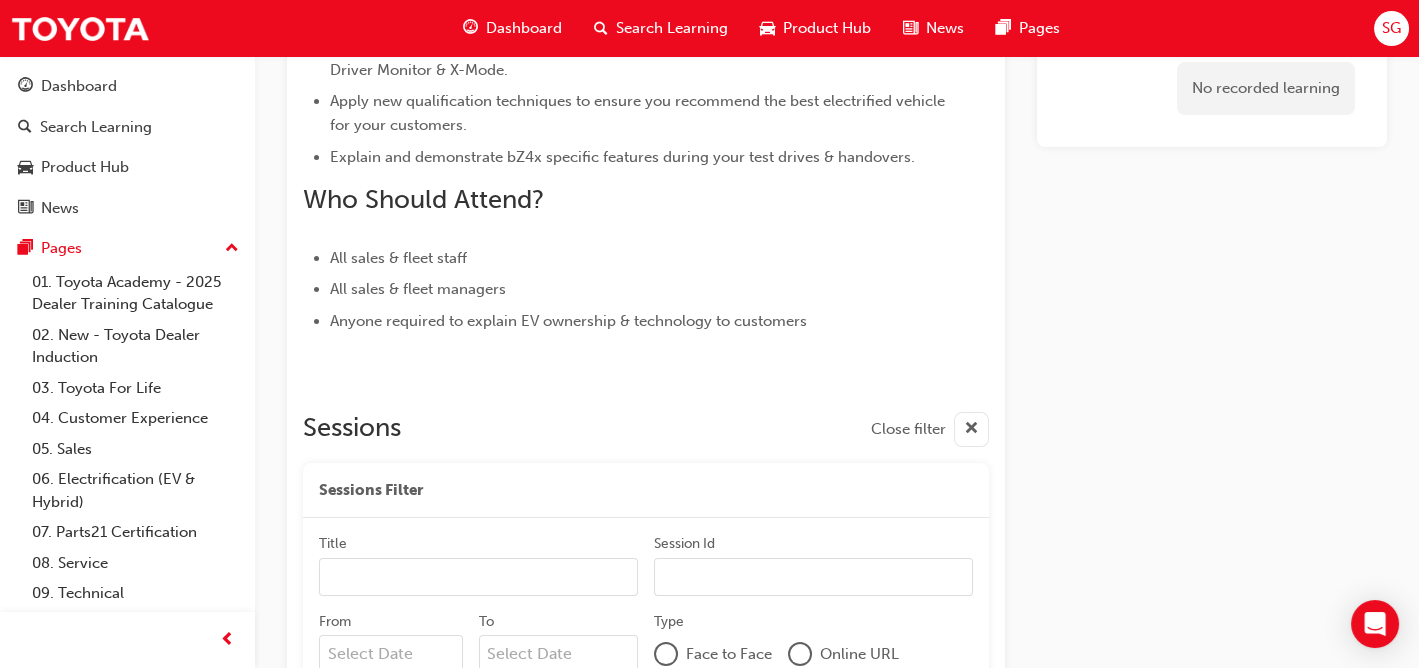 scroll, scrollTop: 685, scrollLeft: 0, axis: vertical 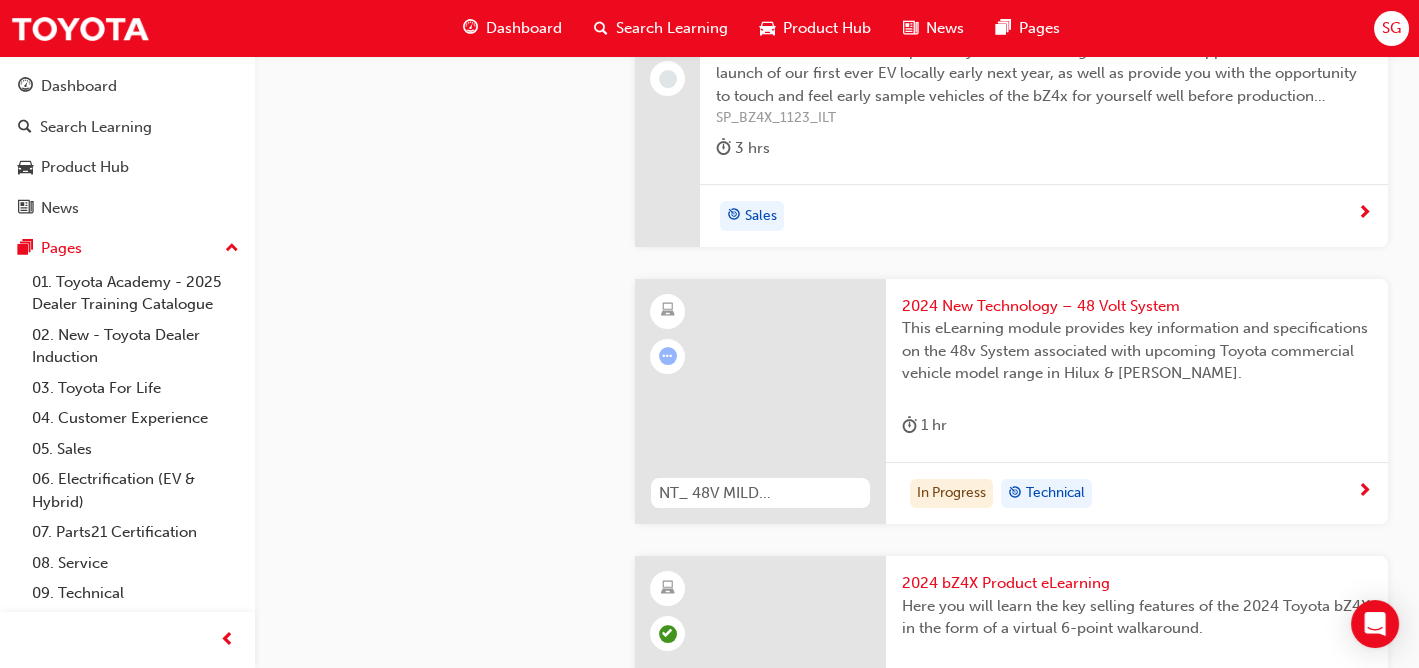 click on "2024 New Technology – 48 Volt System" at bounding box center (1137, 306) 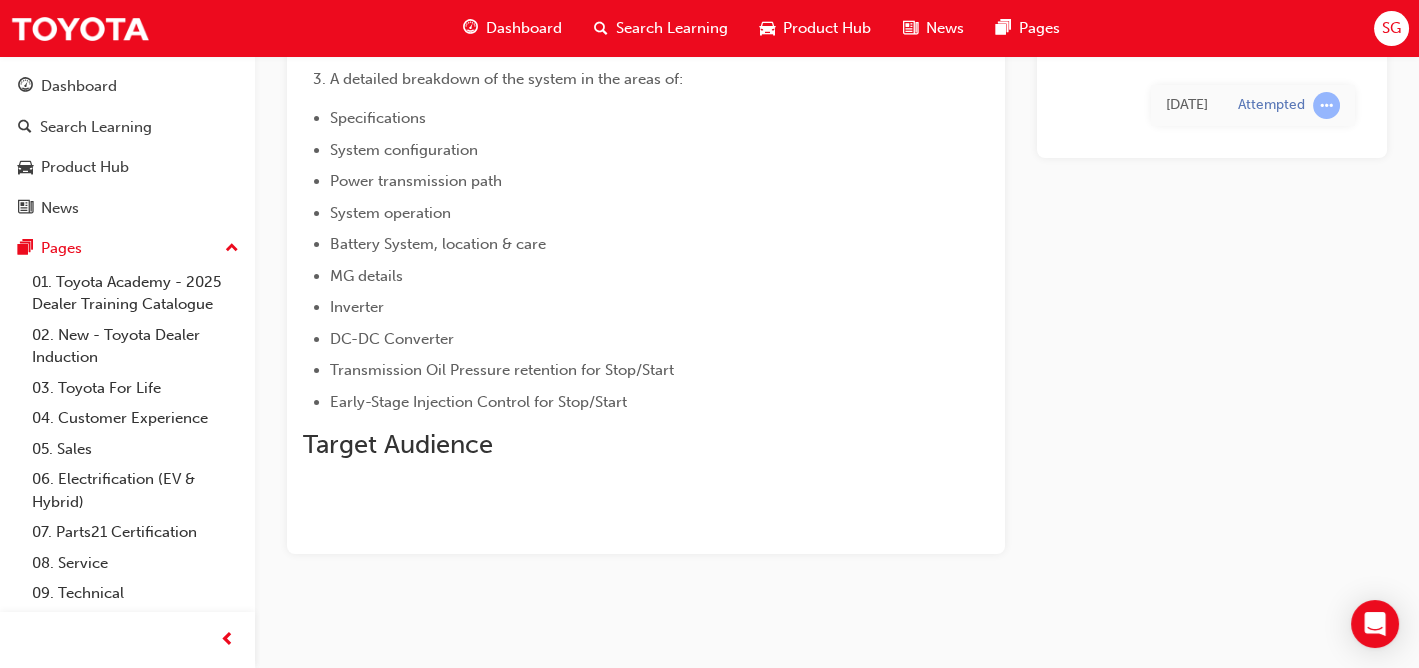 scroll, scrollTop: 0, scrollLeft: 0, axis: both 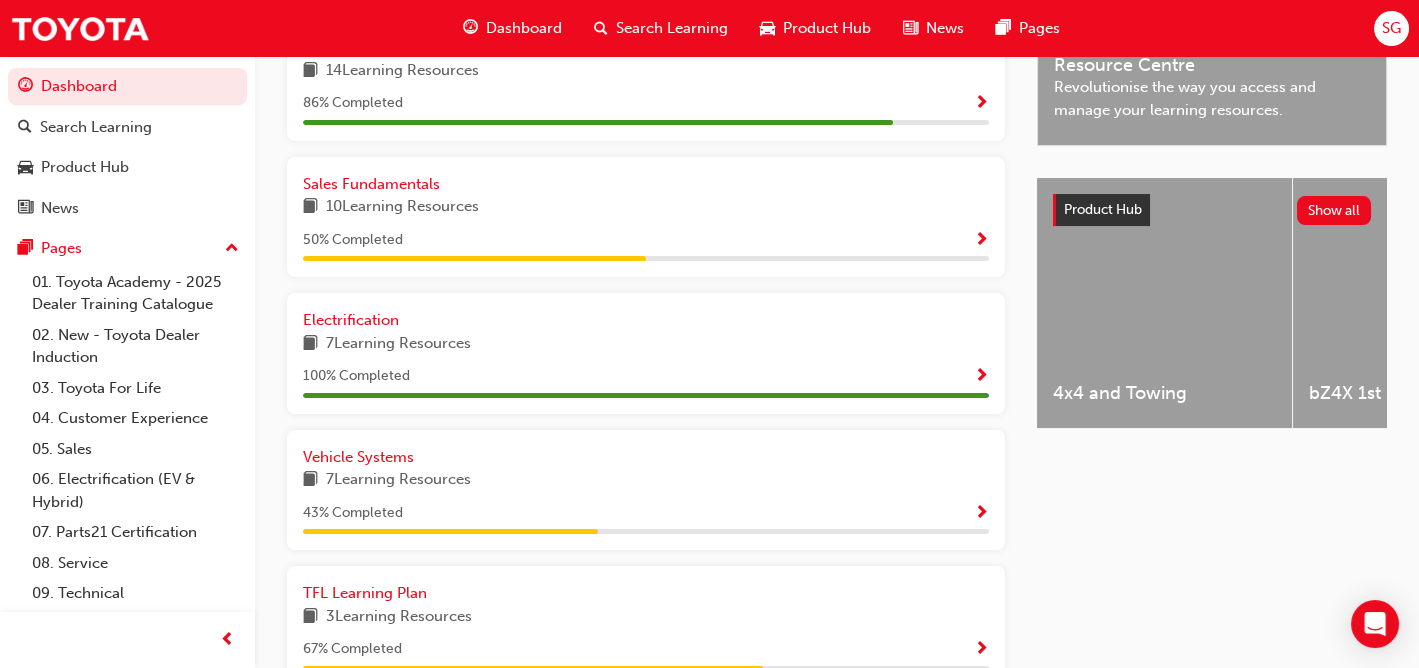 click at bounding box center [981, 377] 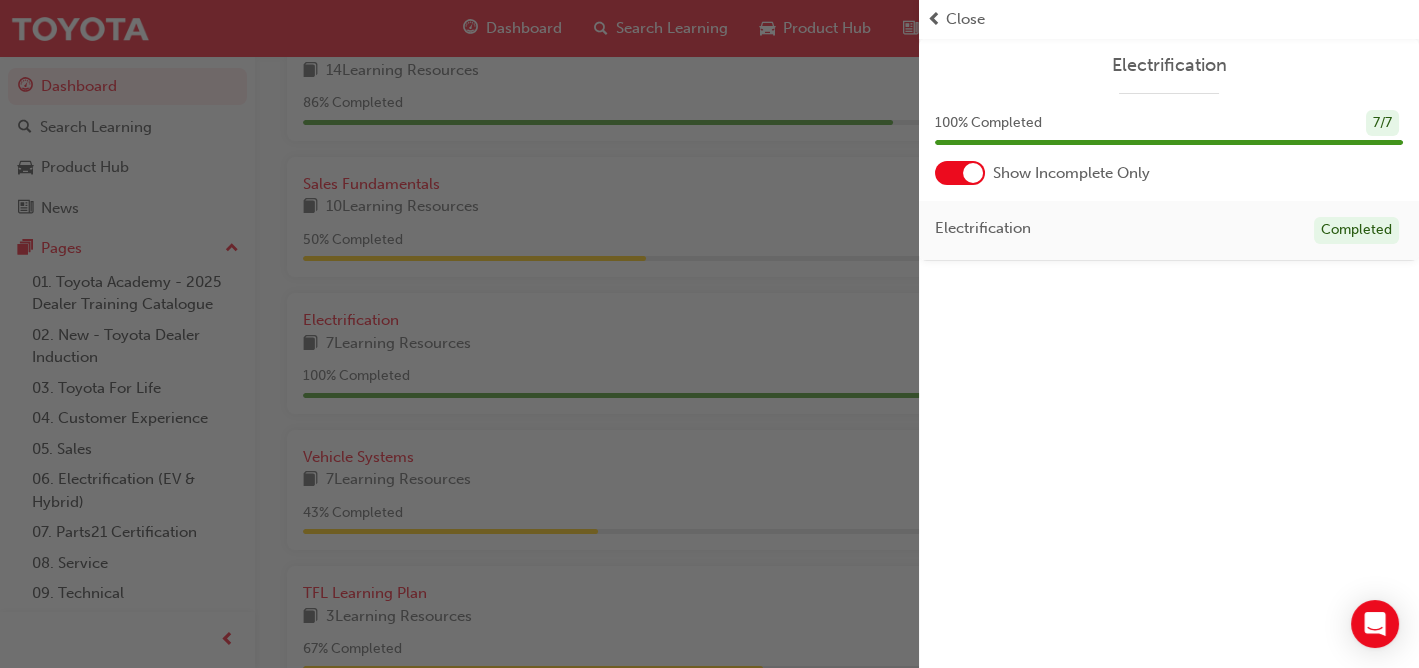 click at bounding box center (459, 334) 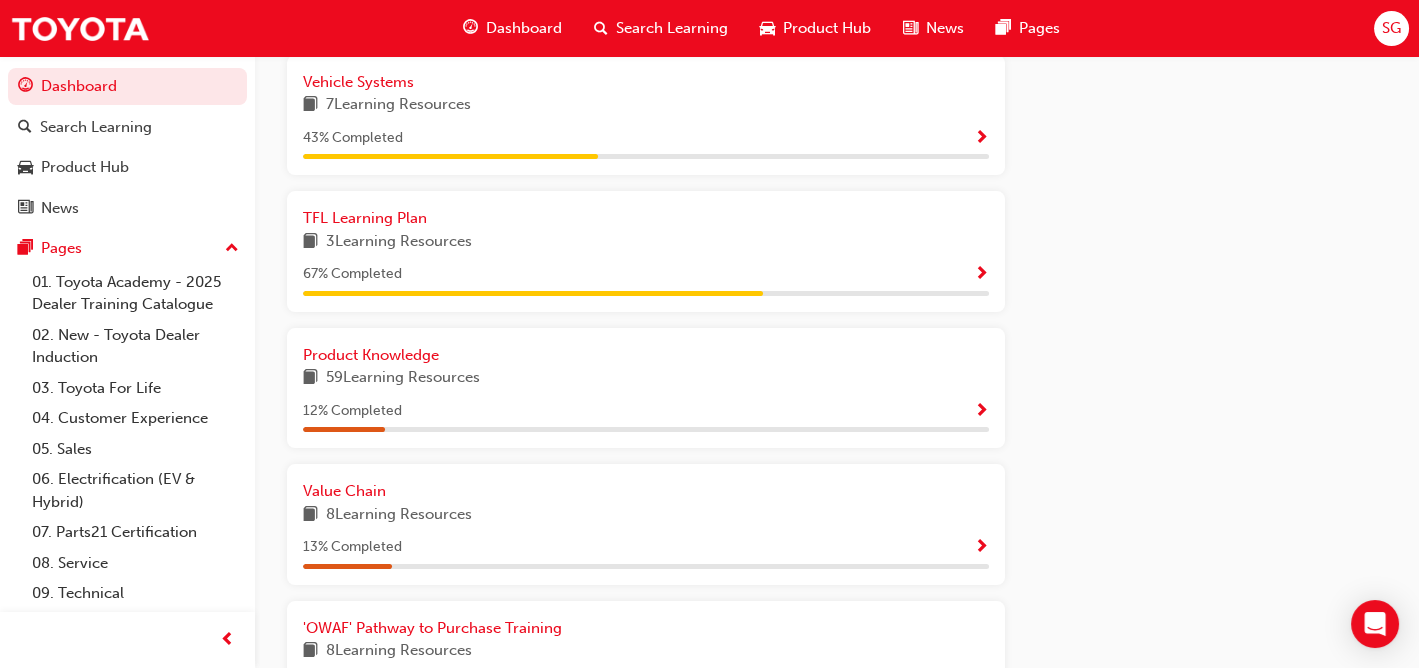 scroll, scrollTop: 1065, scrollLeft: 0, axis: vertical 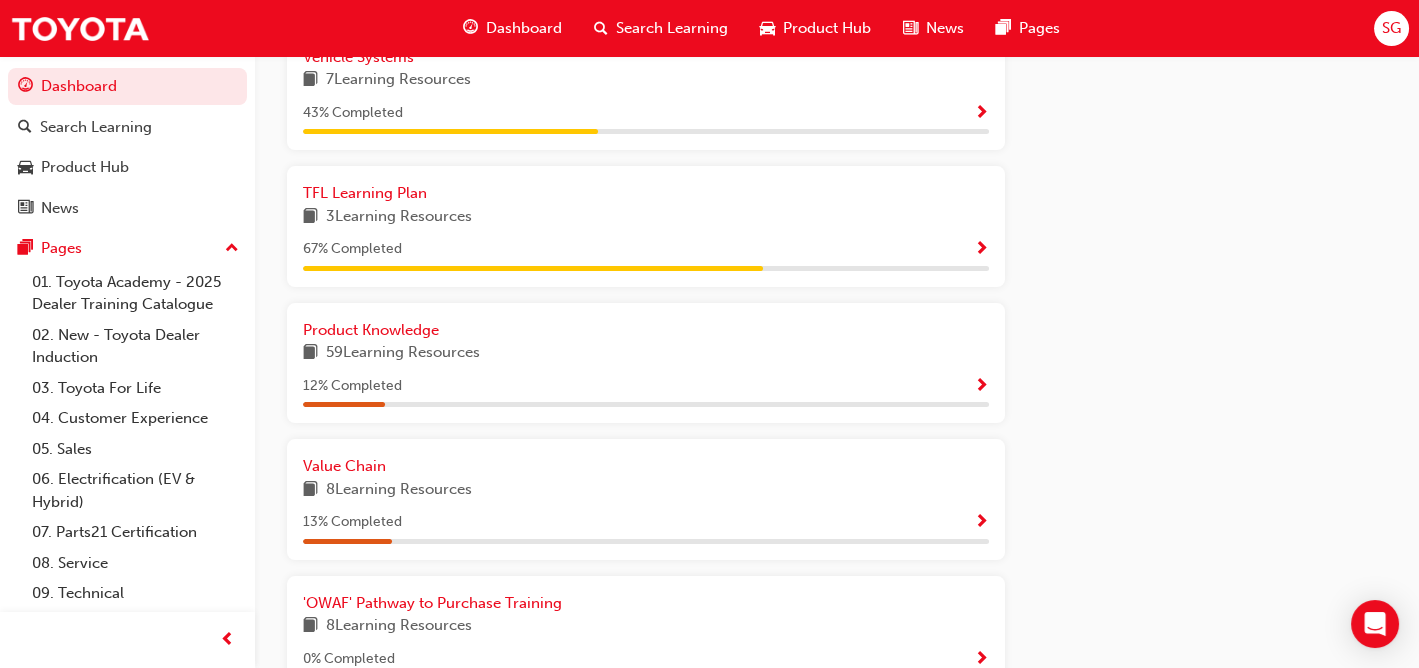 click at bounding box center (981, 387) 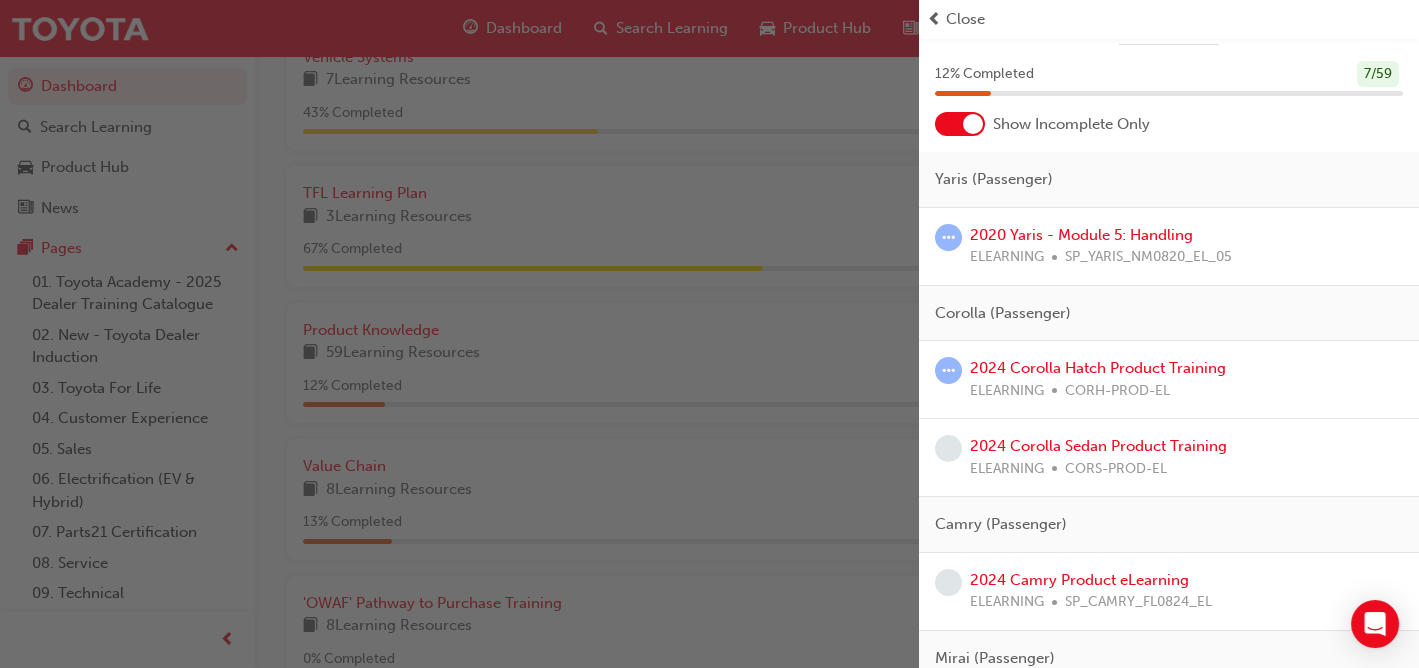 scroll, scrollTop: 0, scrollLeft: 0, axis: both 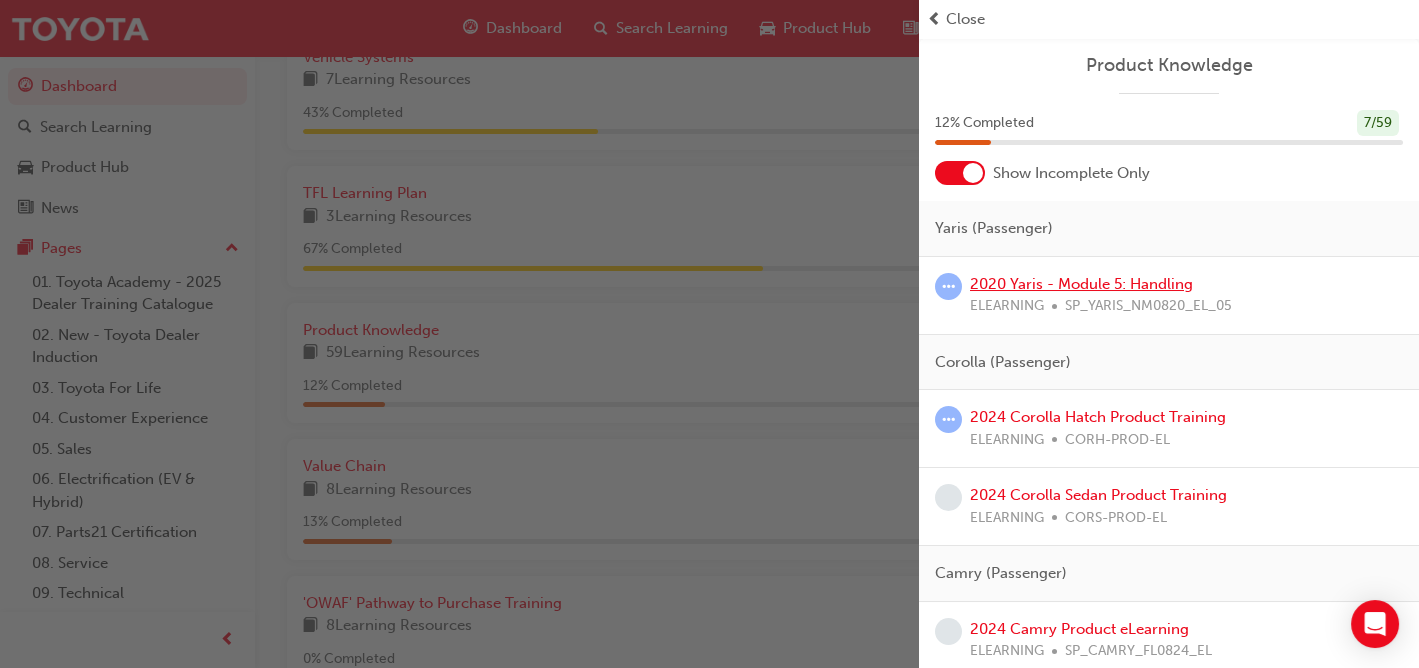 click on "2020 Yaris - Module 5: Handling" at bounding box center [1081, 284] 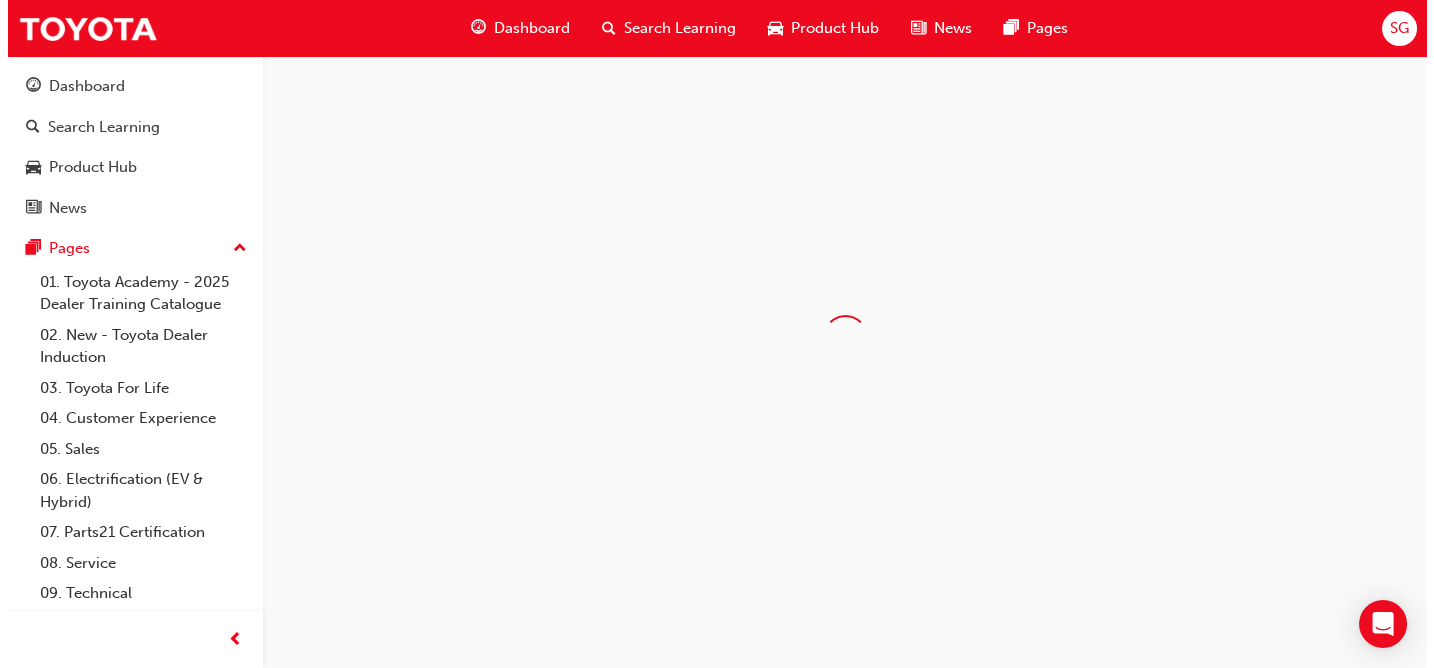 scroll, scrollTop: 0, scrollLeft: 0, axis: both 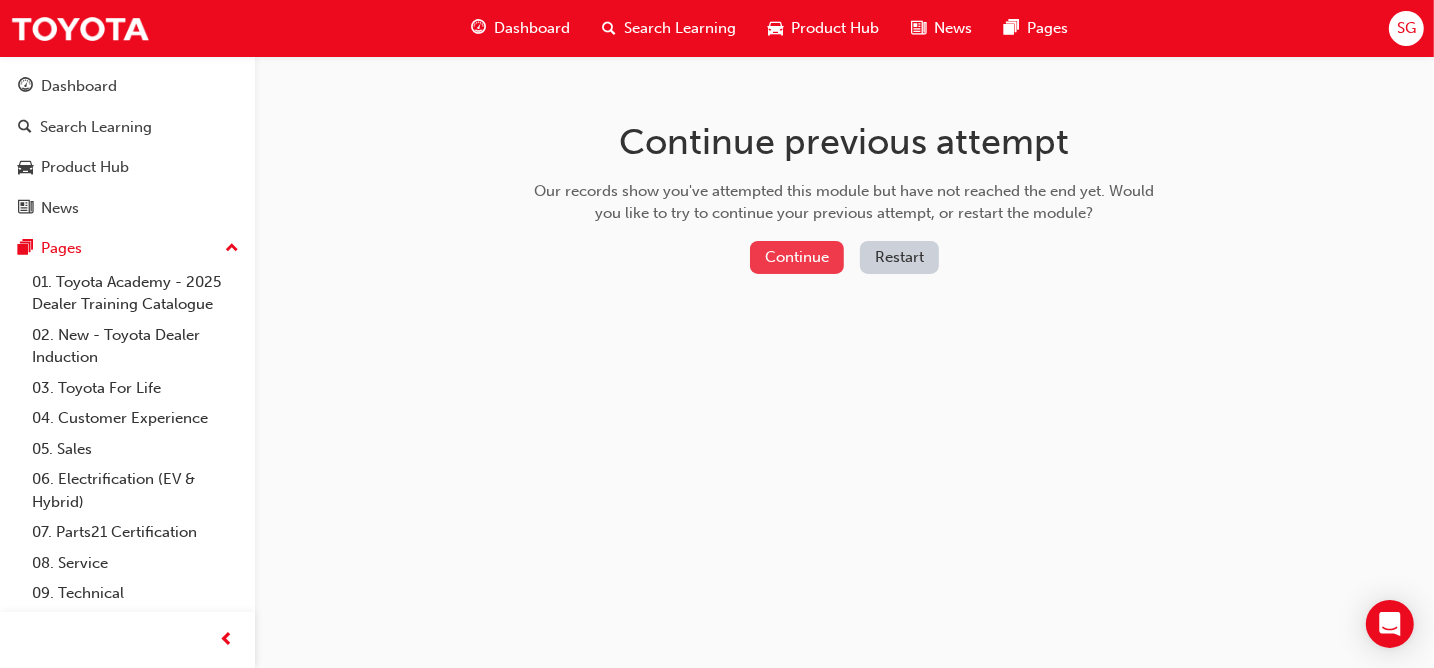 click on "Continue" at bounding box center [797, 257] 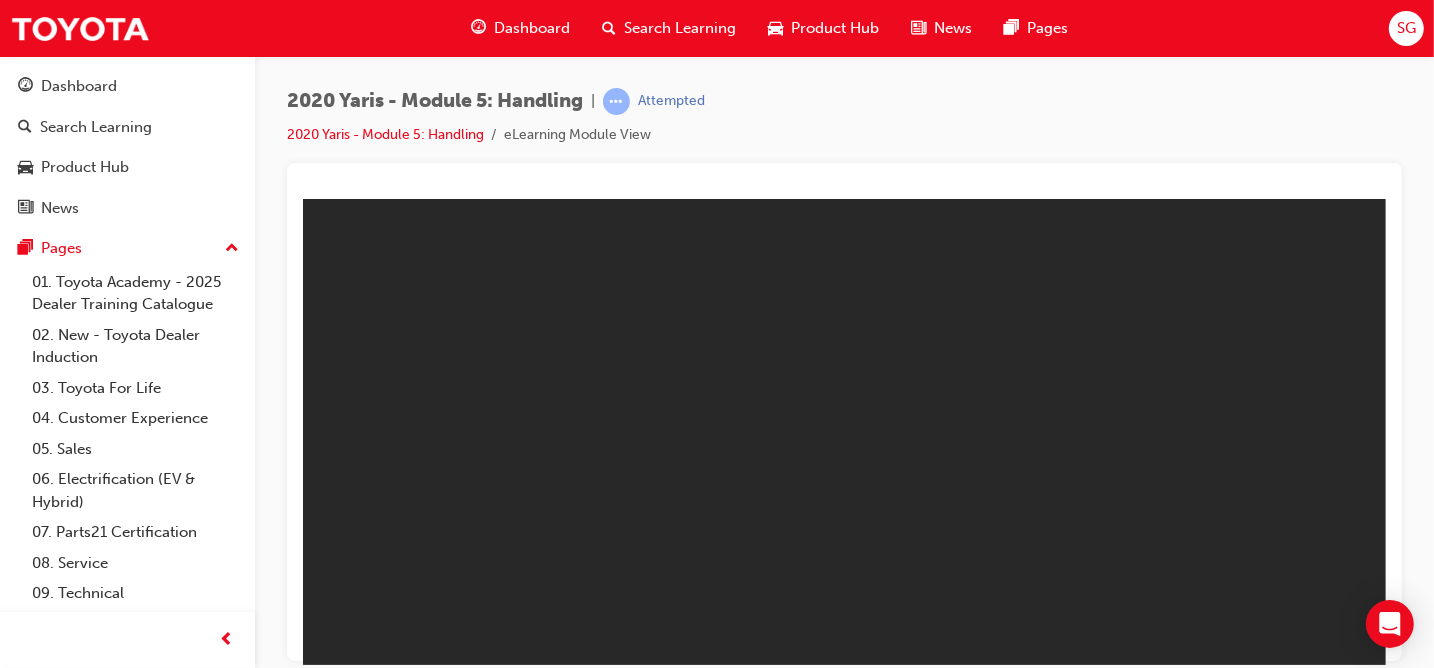 scroll, scrollTop: 0, scrollLeft: 0, axis: both 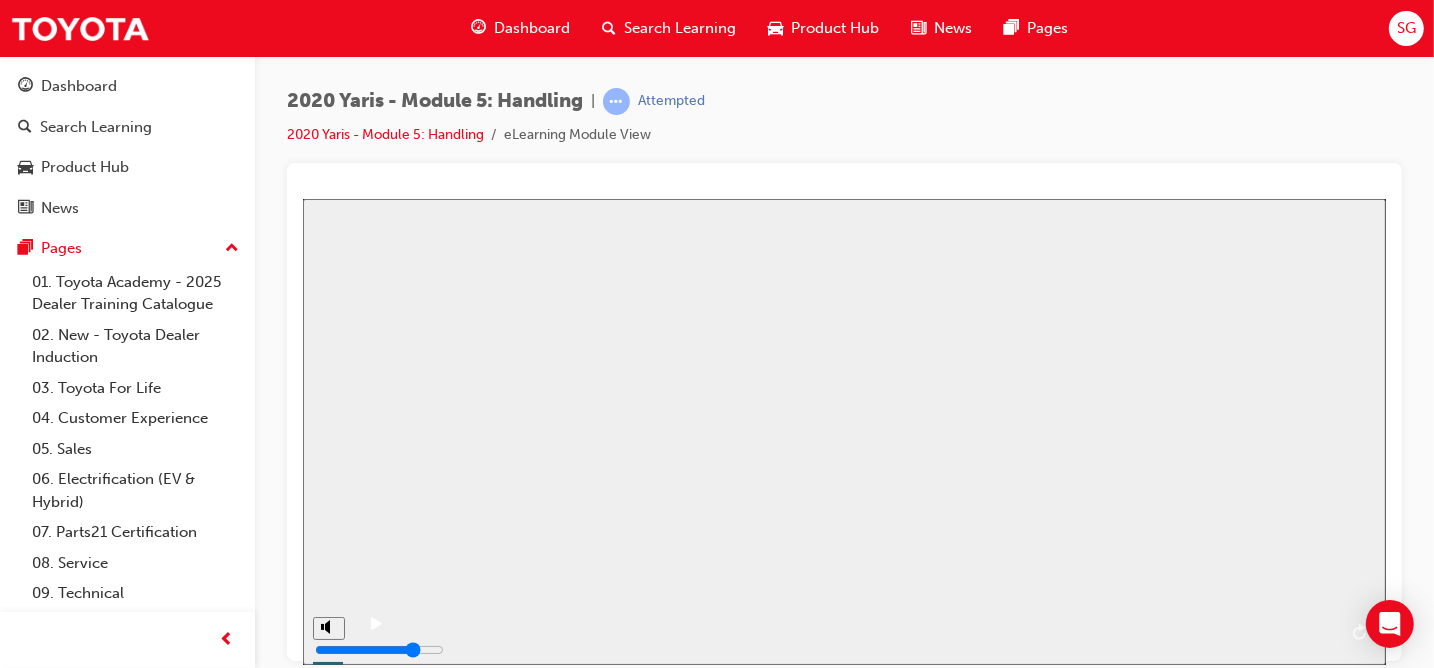 click on "Resume" at bounding box center [335, 1368] 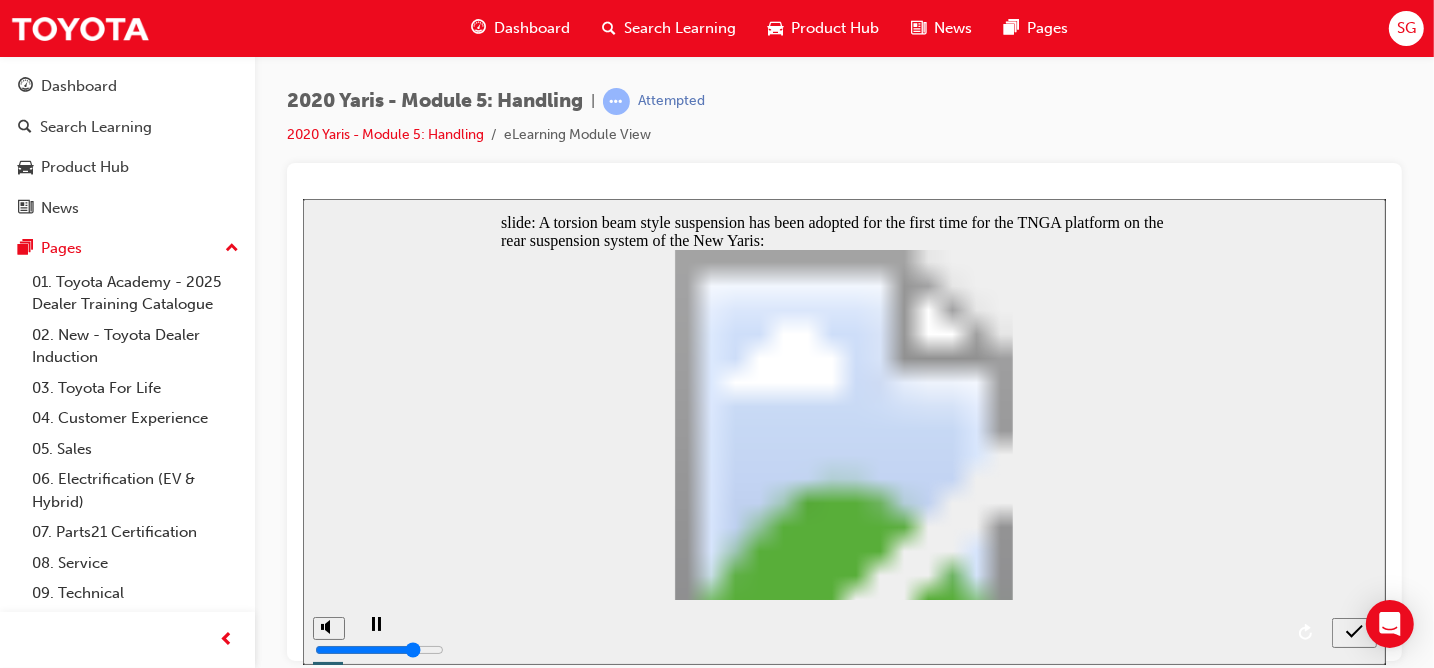 radio on "true" 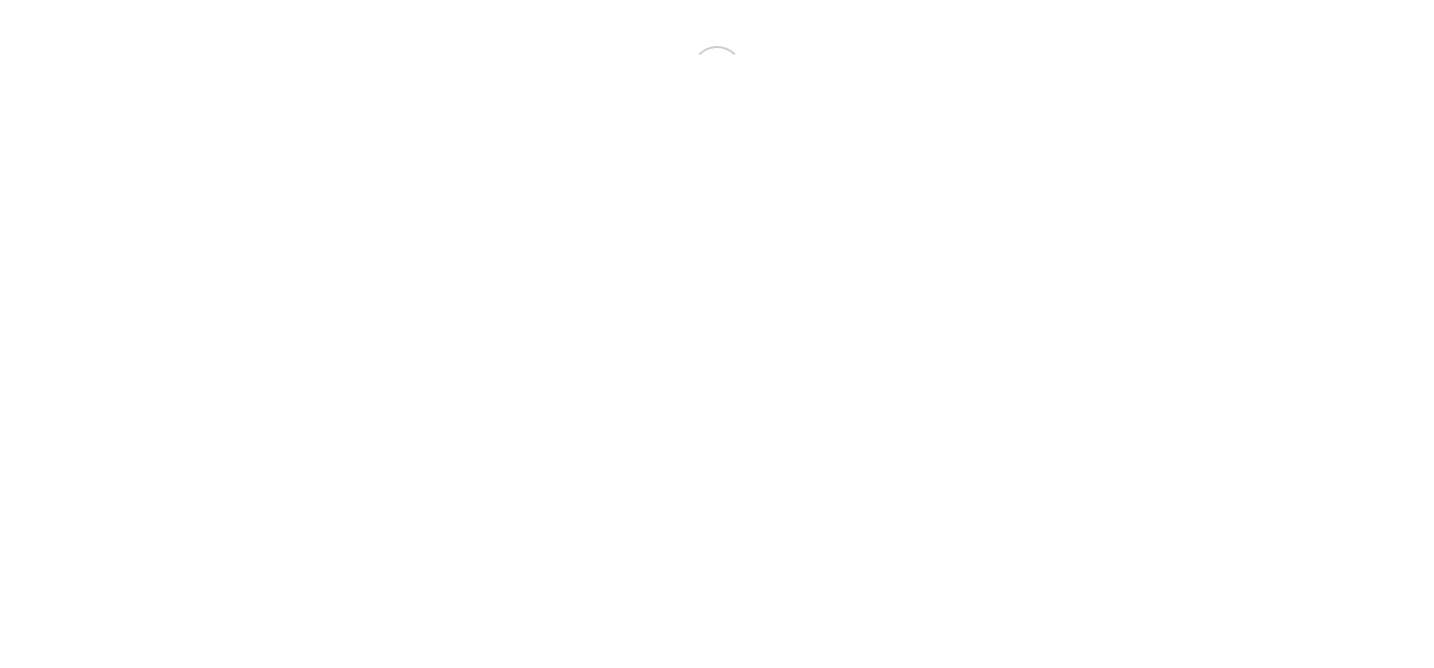 scroll, scrollTop: 0, scrollLeft: 0, axis: both 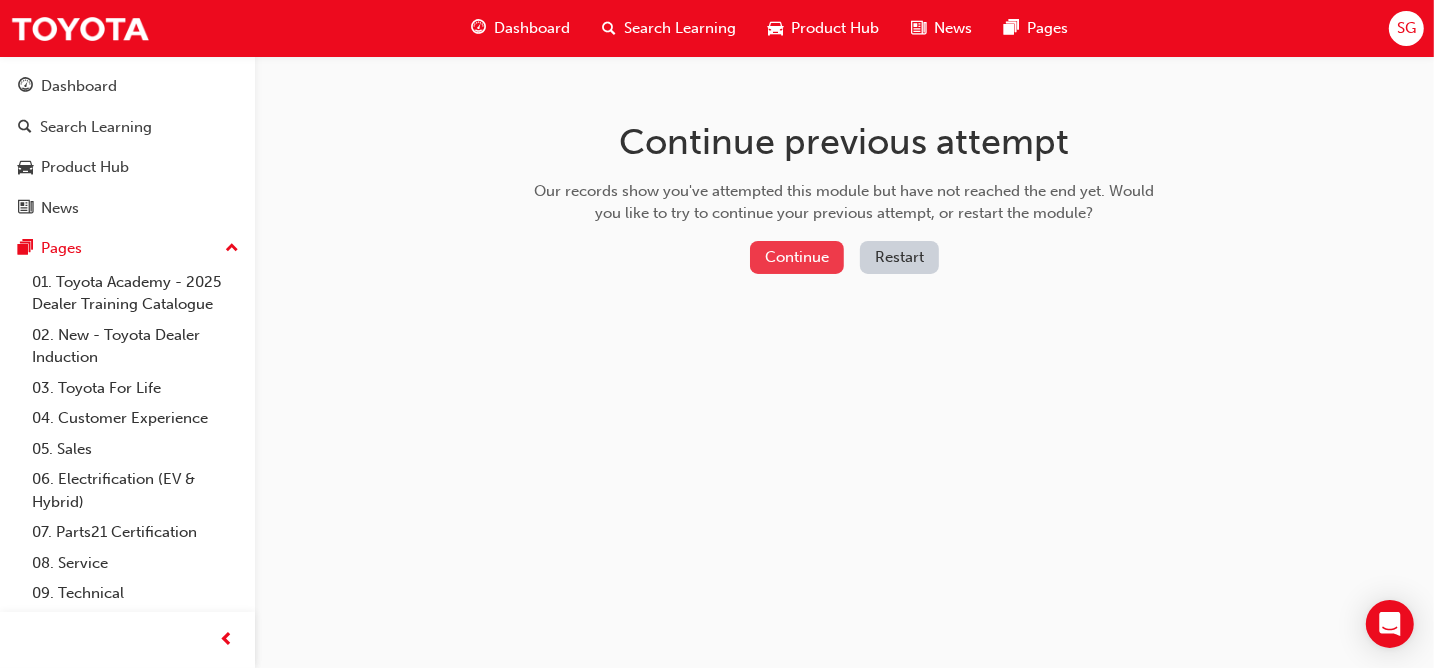 click on "Continue" at bounding box center [797, 257] 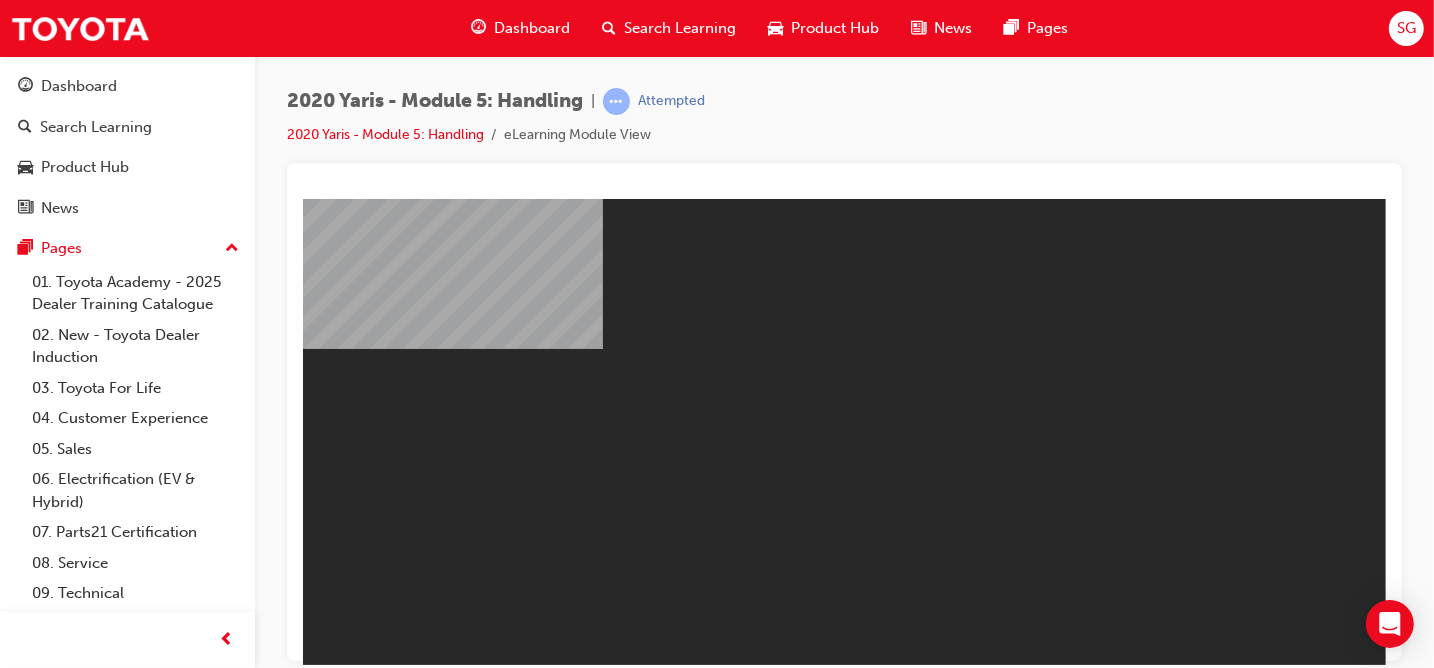 scroll, scrollTop: 0, scrollLeft: 0, axis: both 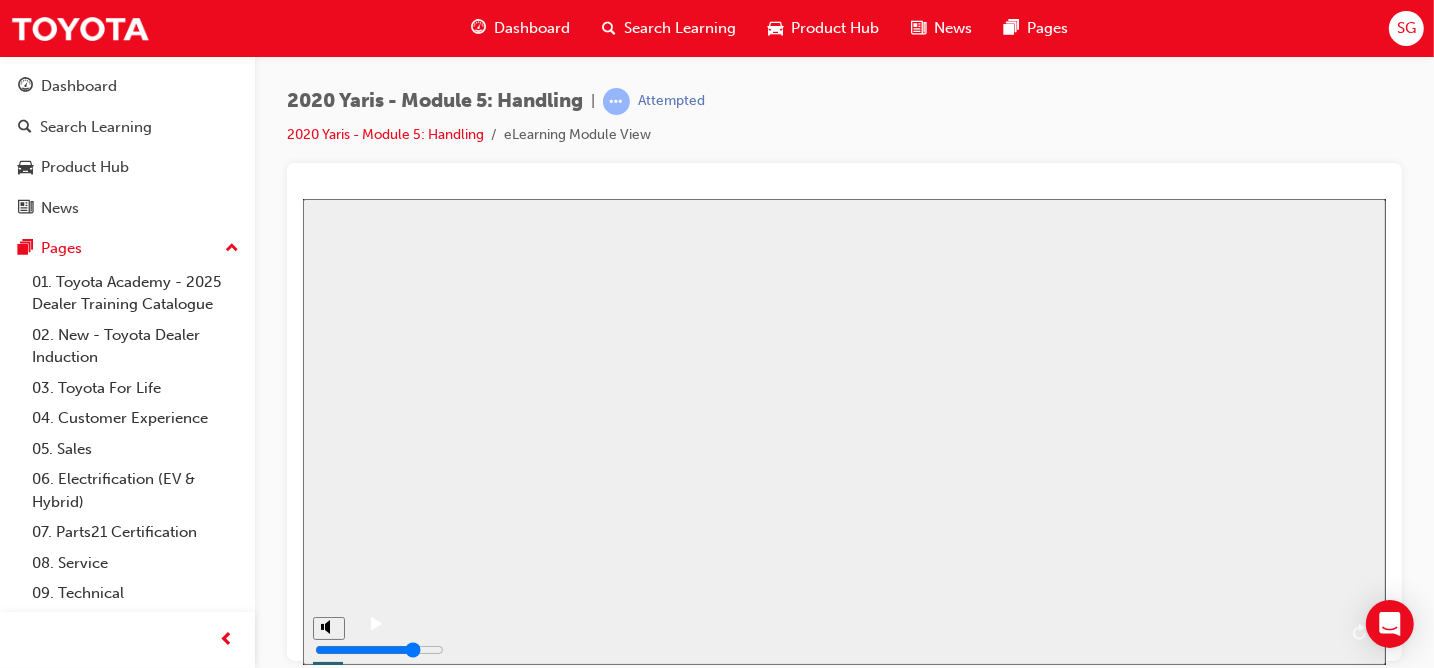 click on "Restart" at bounding box center (373, 1409) 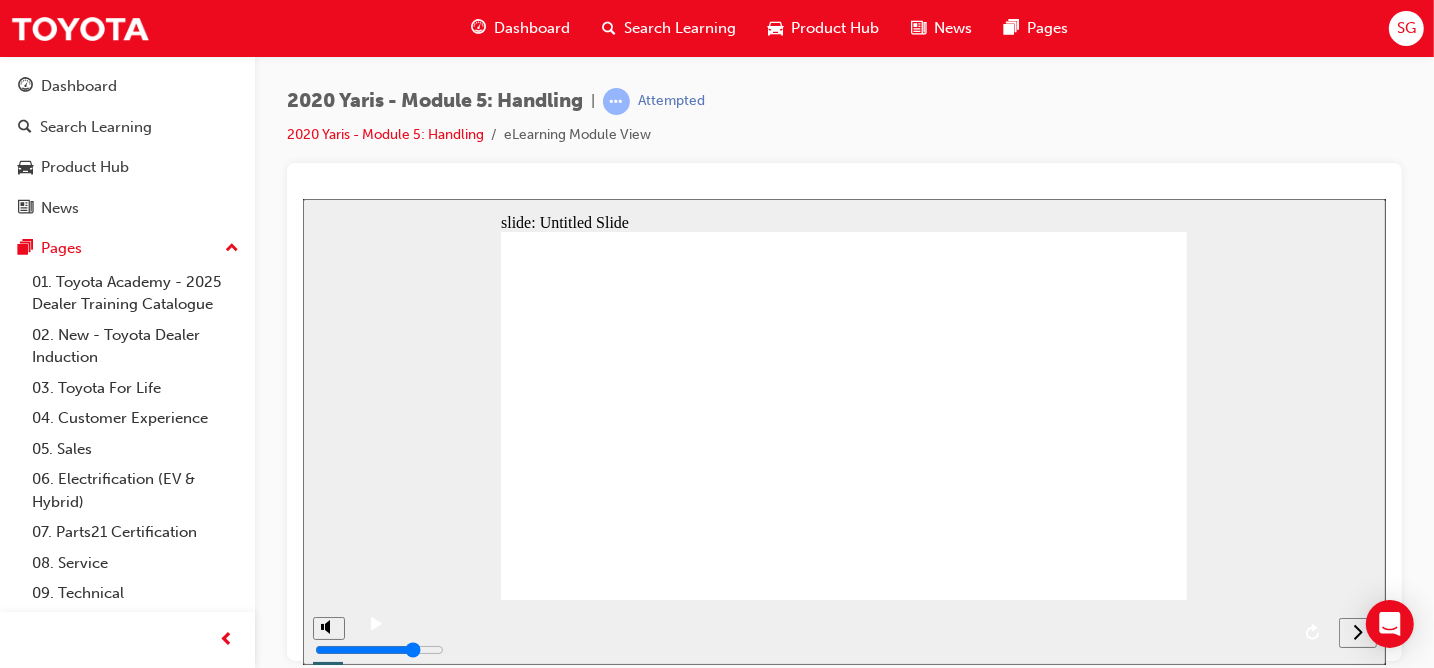 click 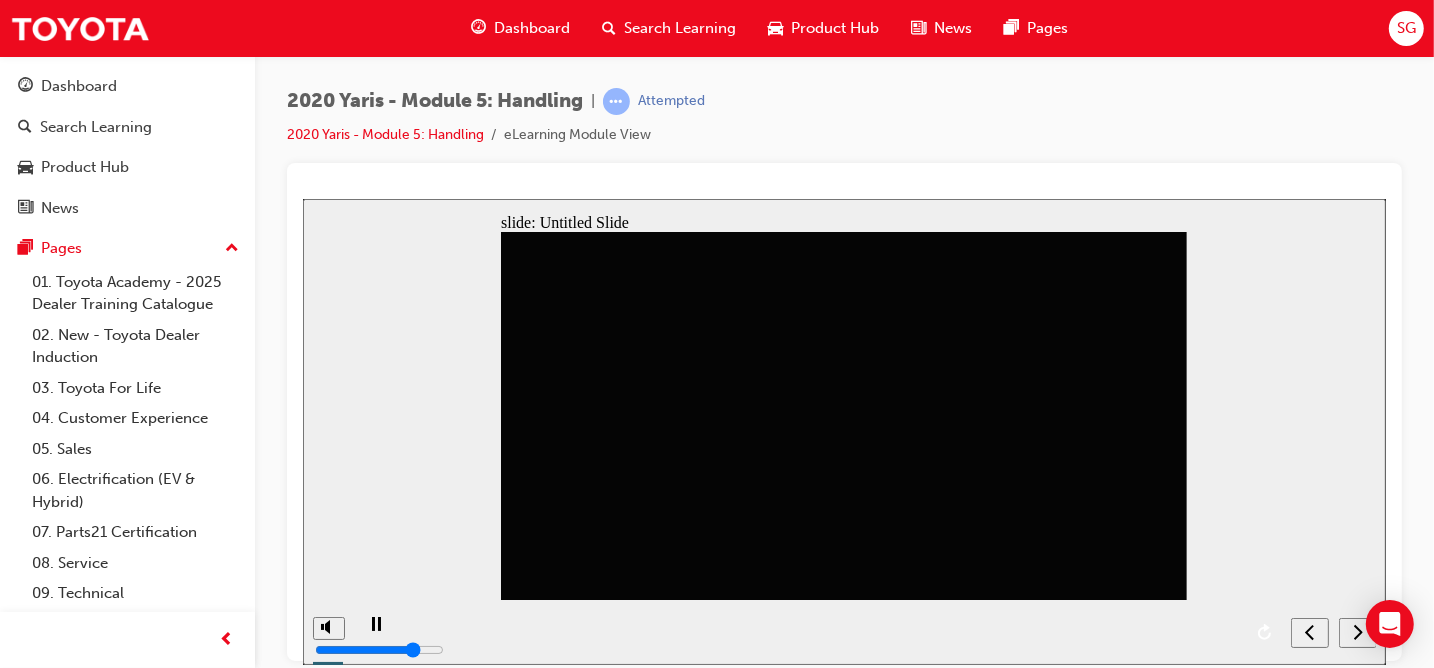 click 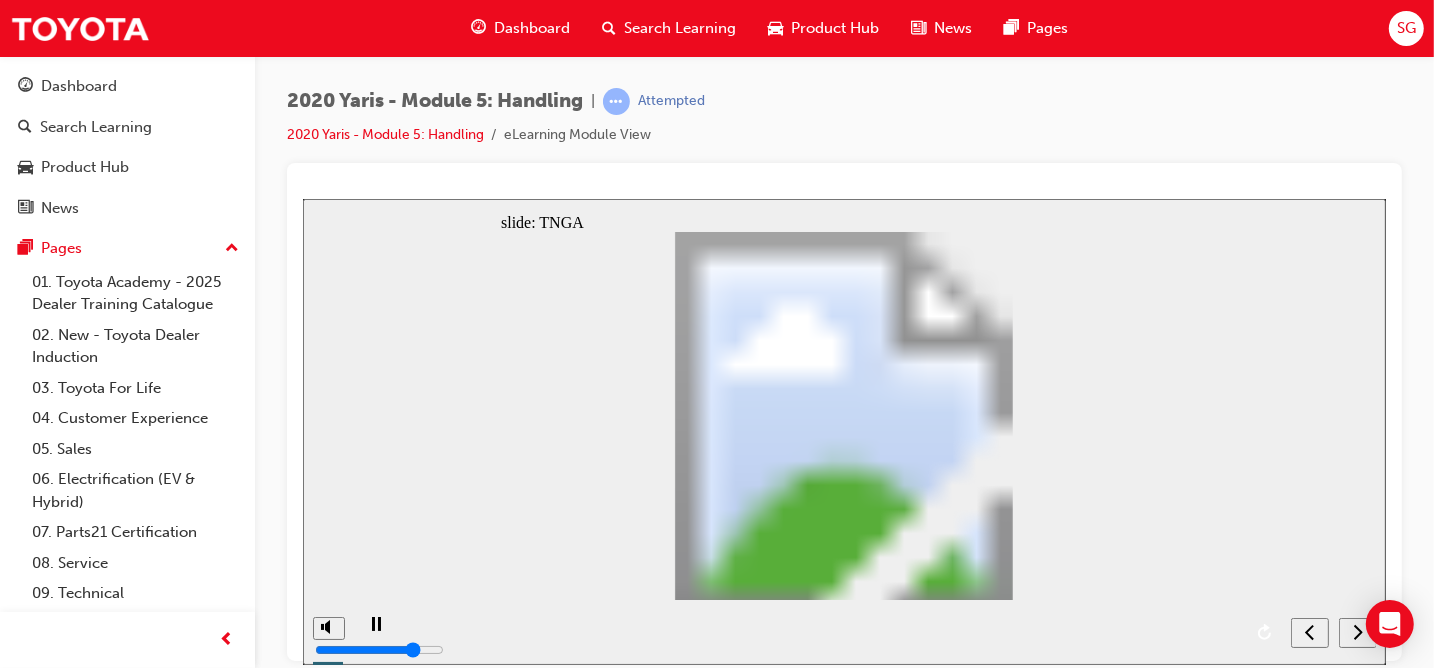 click 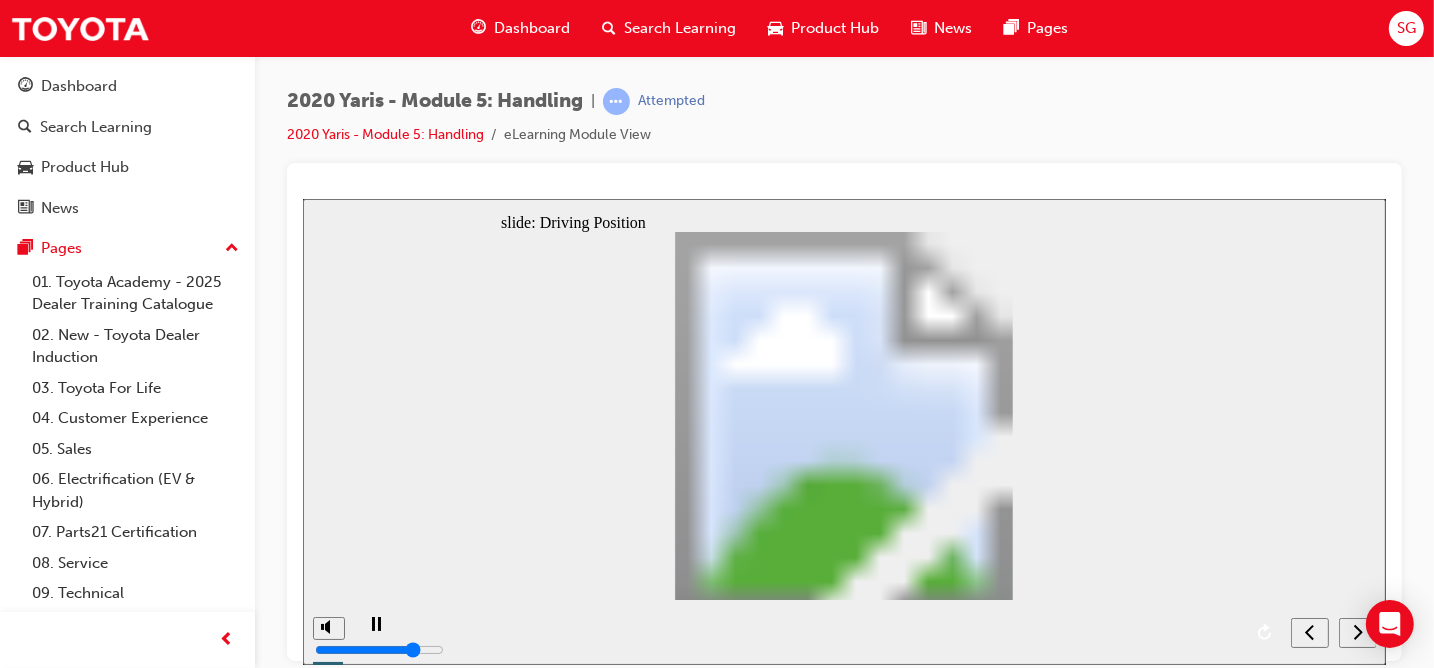 click 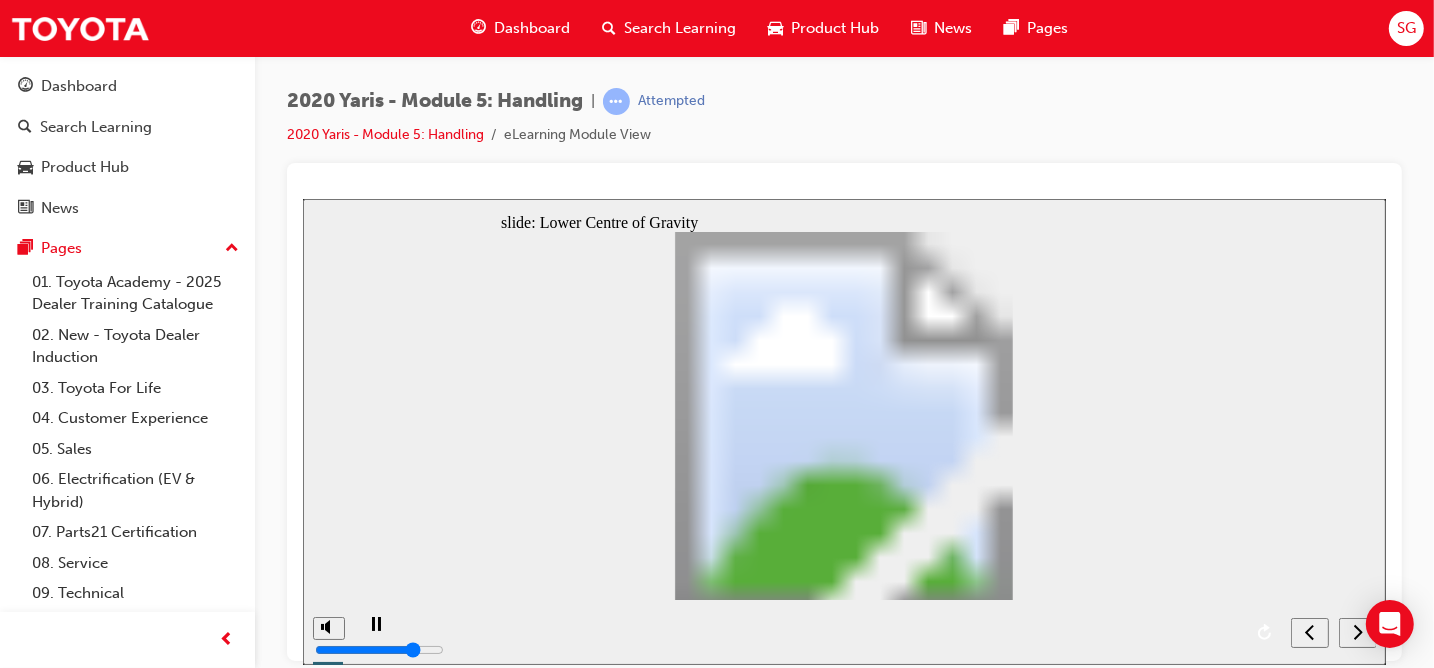 click 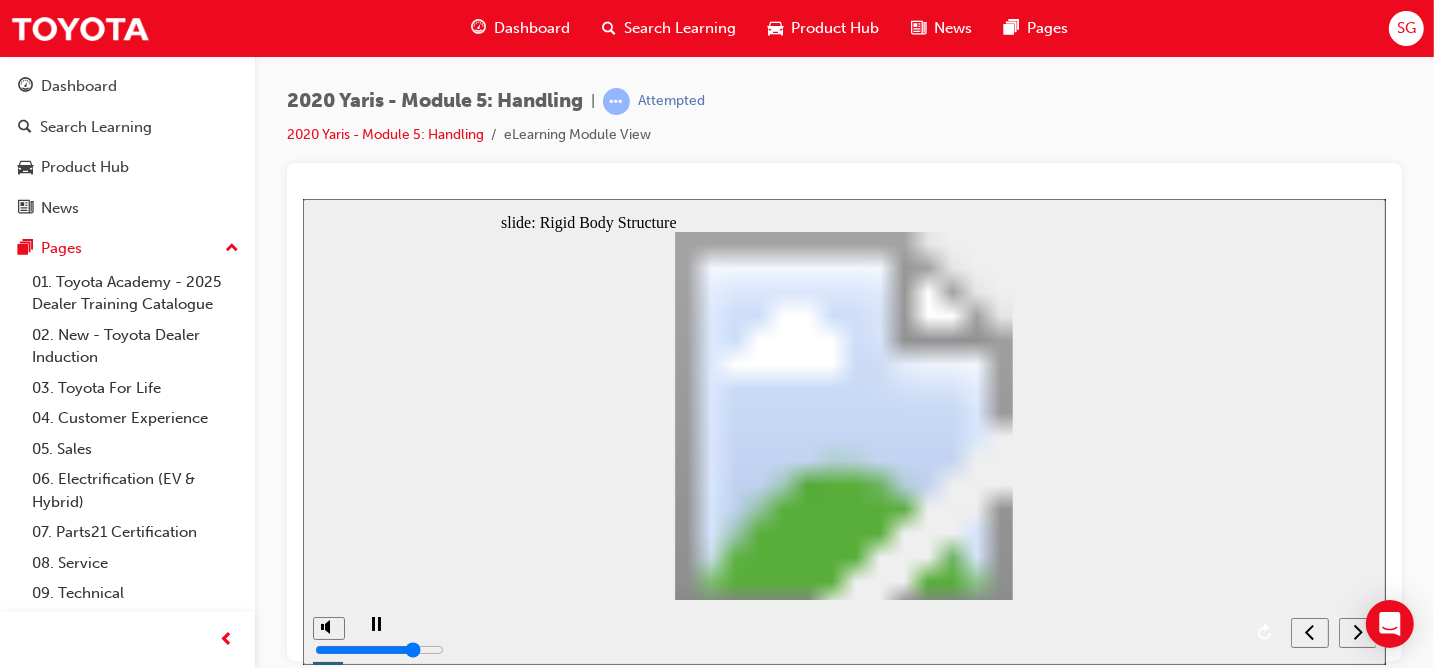 click at bounding box center [1357, 632] 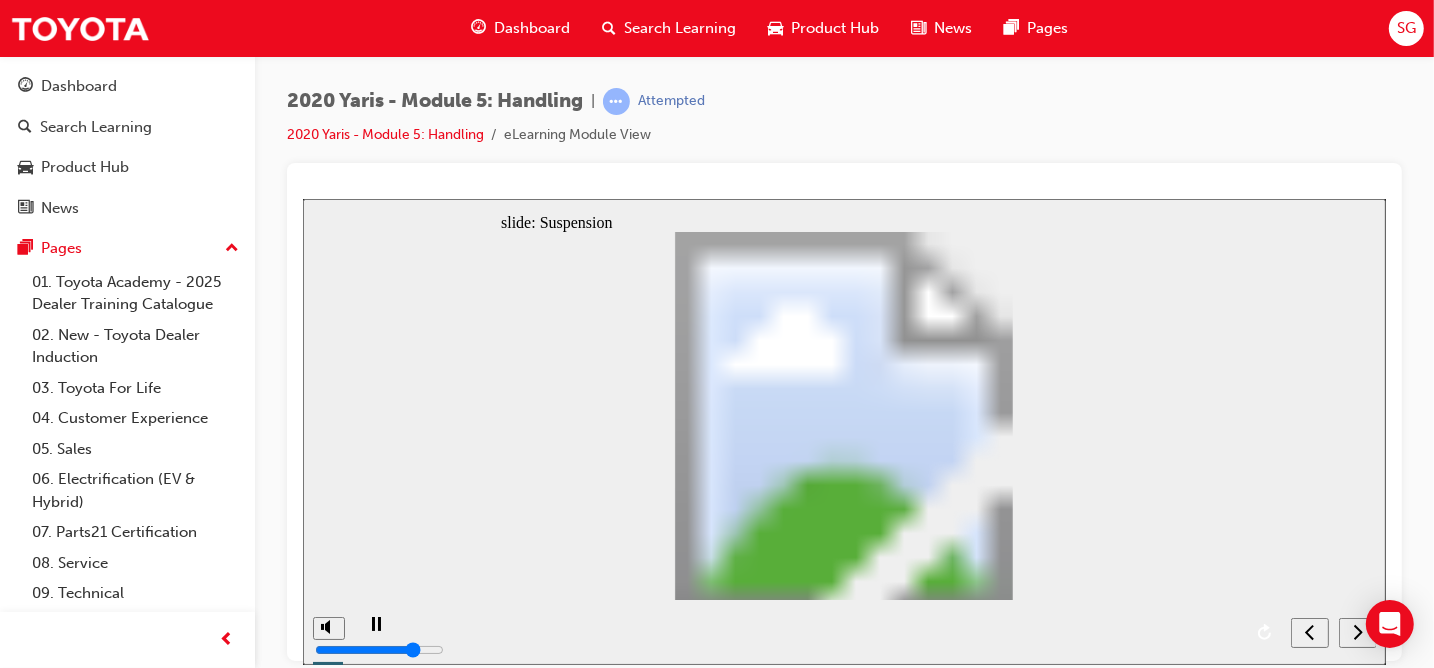 click at bounding box center [1357, 632] 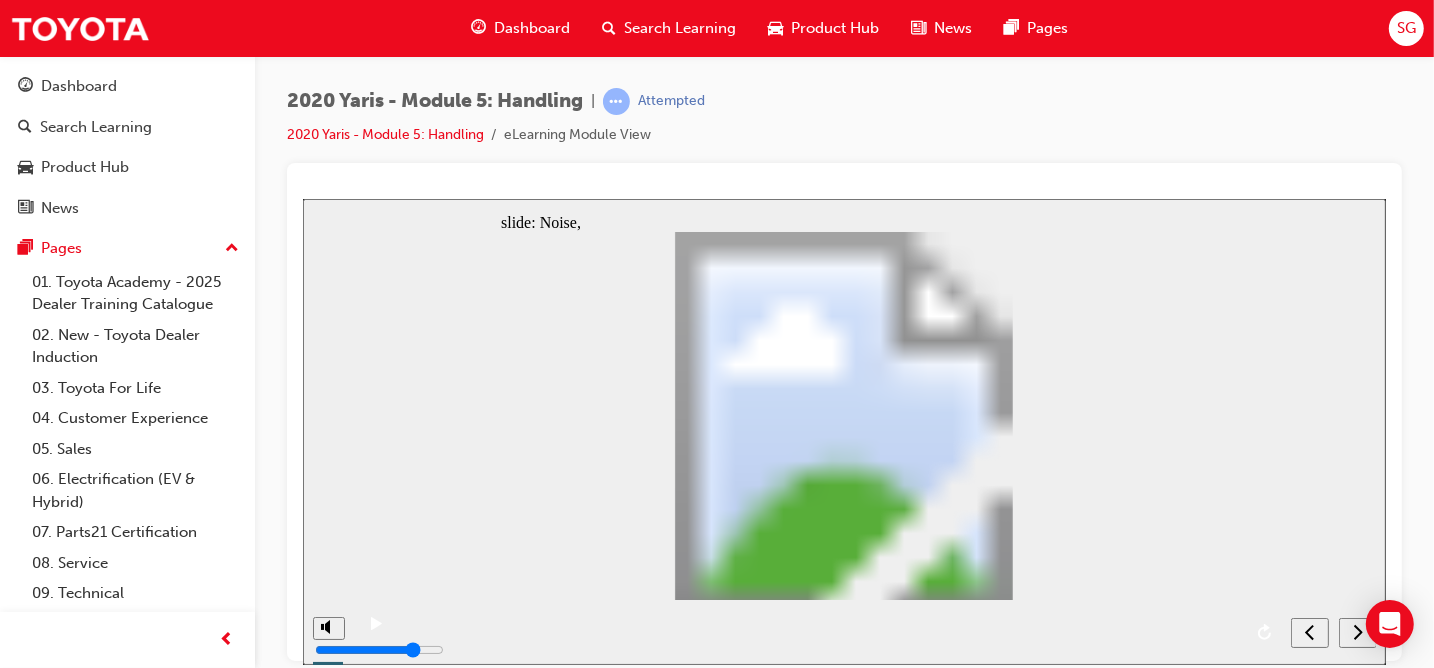 click 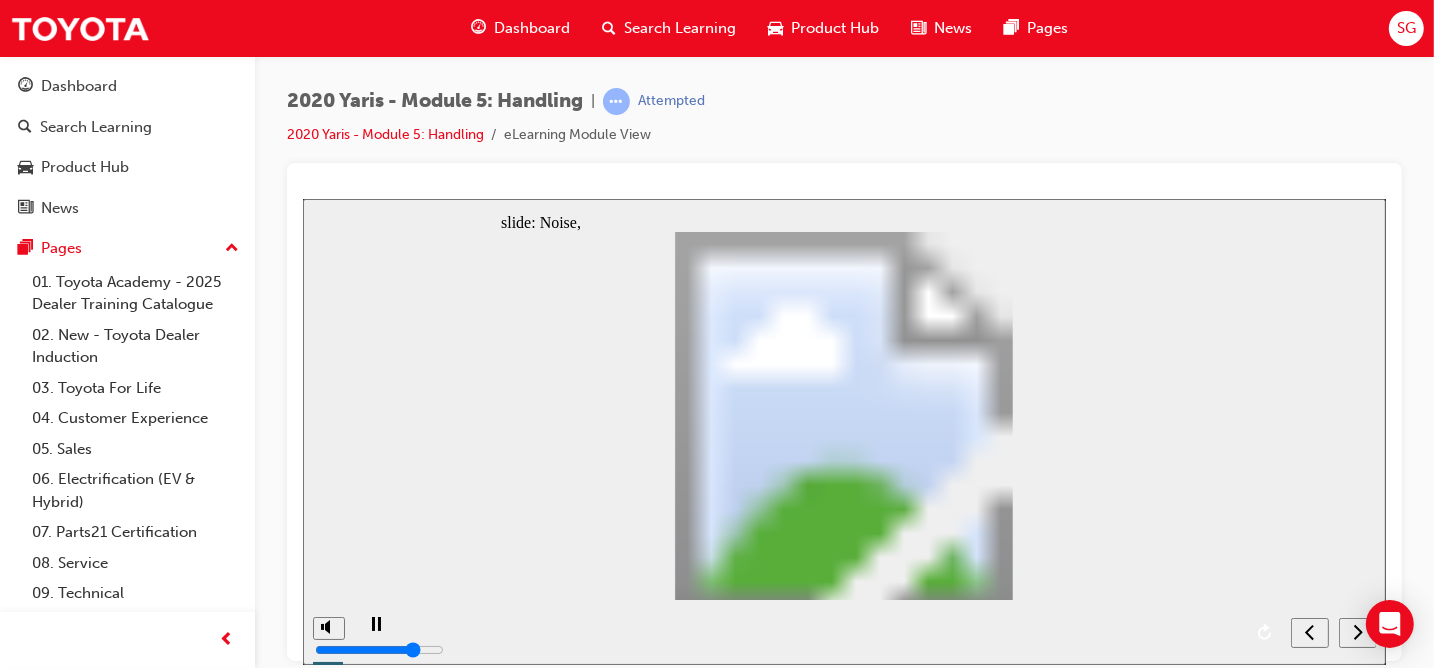 click 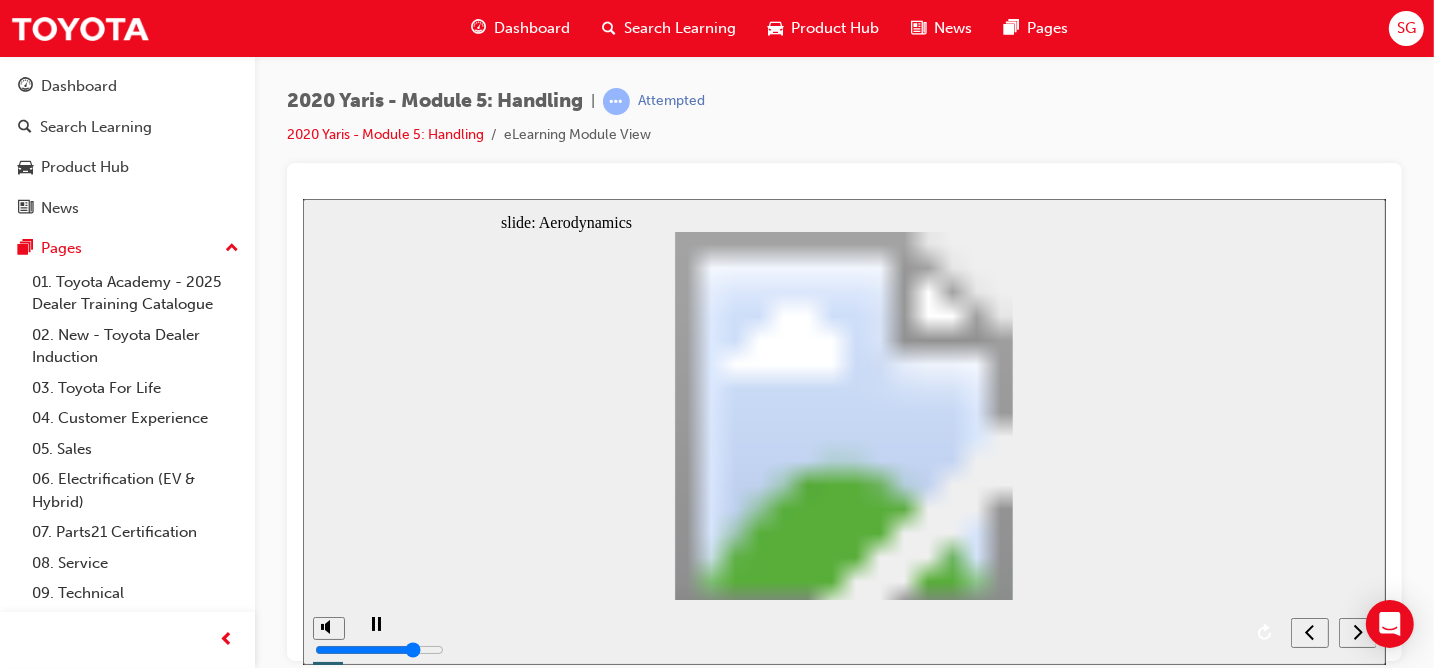 click 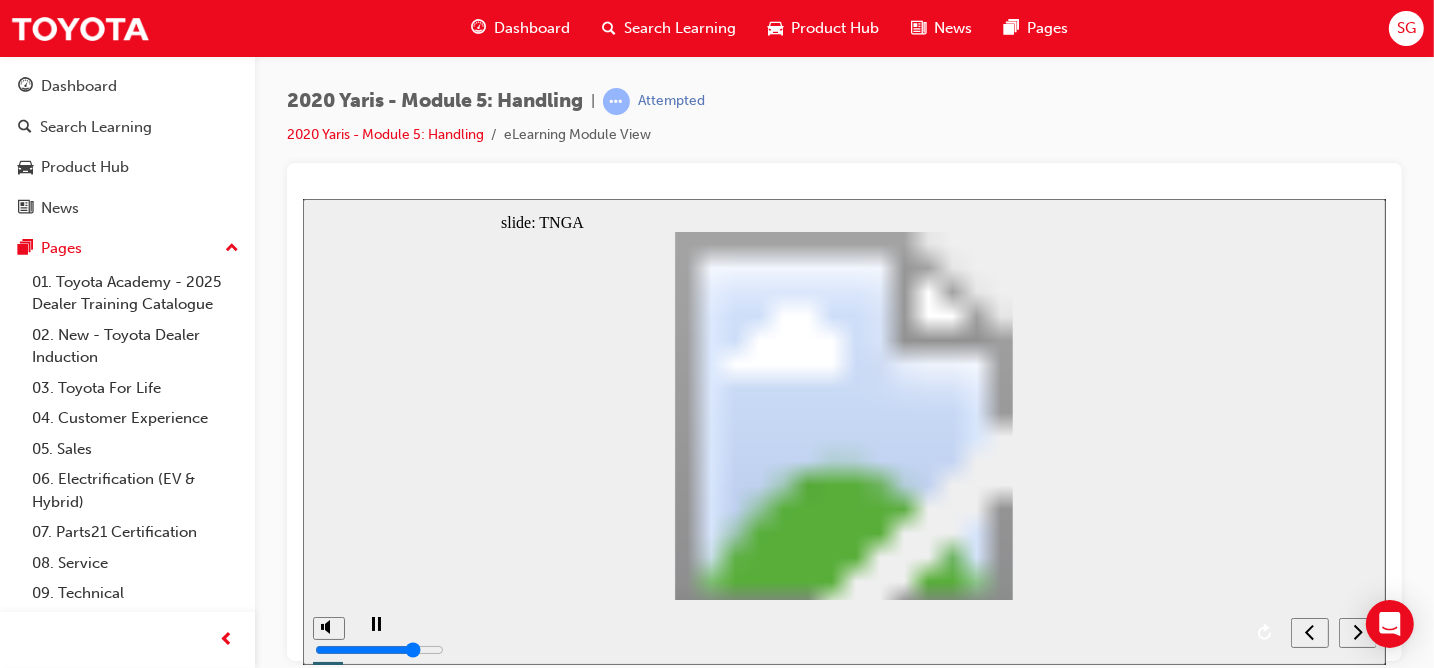 click 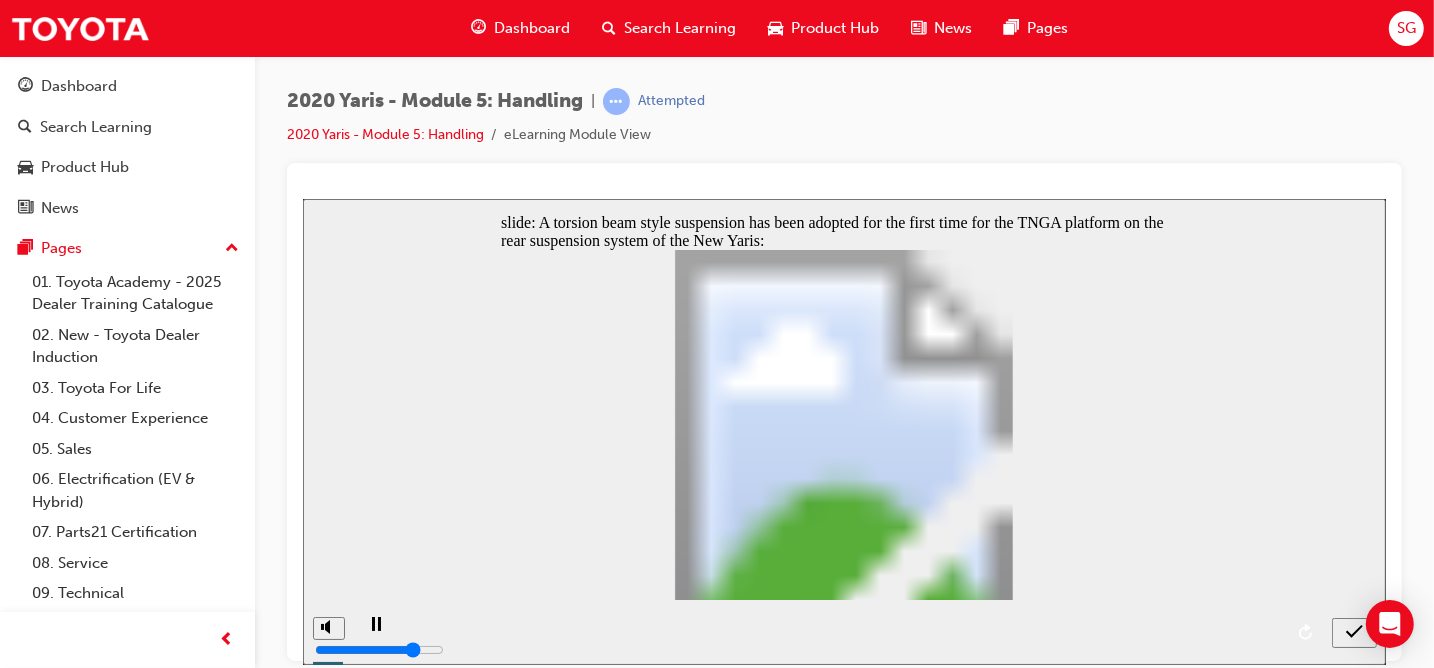 click 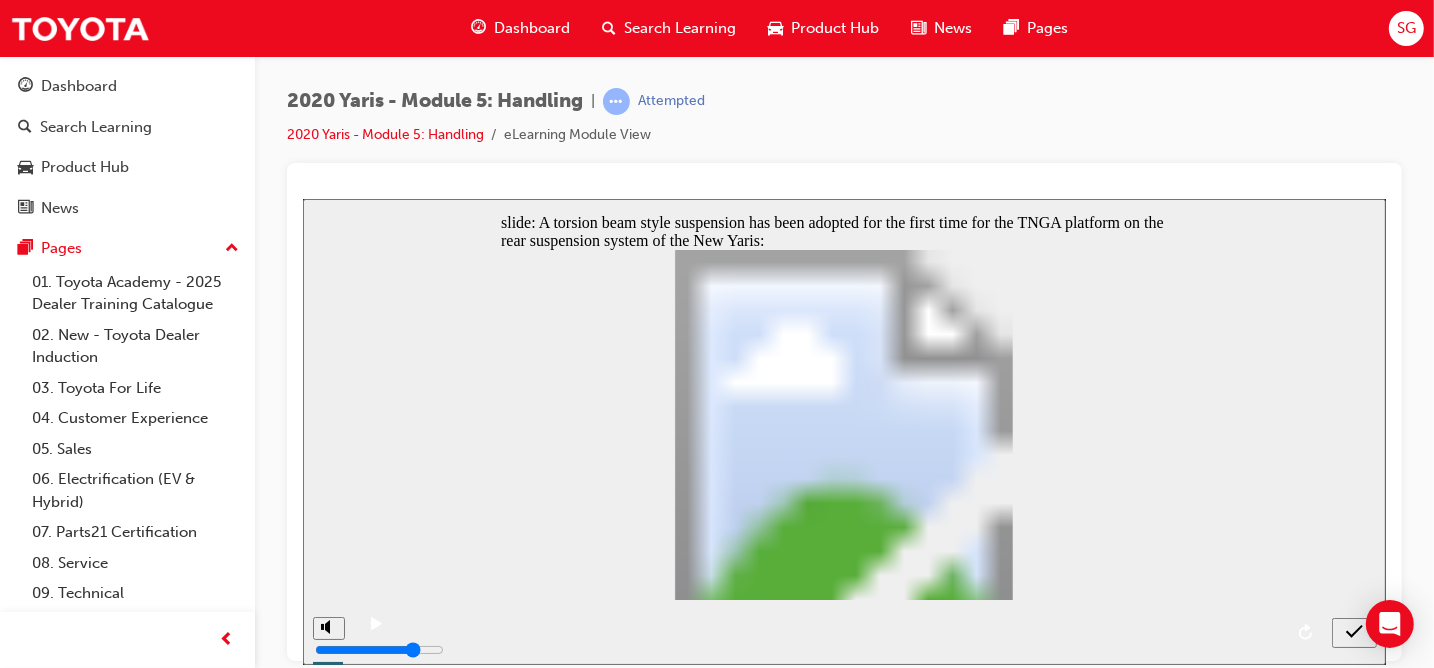 click at bounding box center [1353, 631] 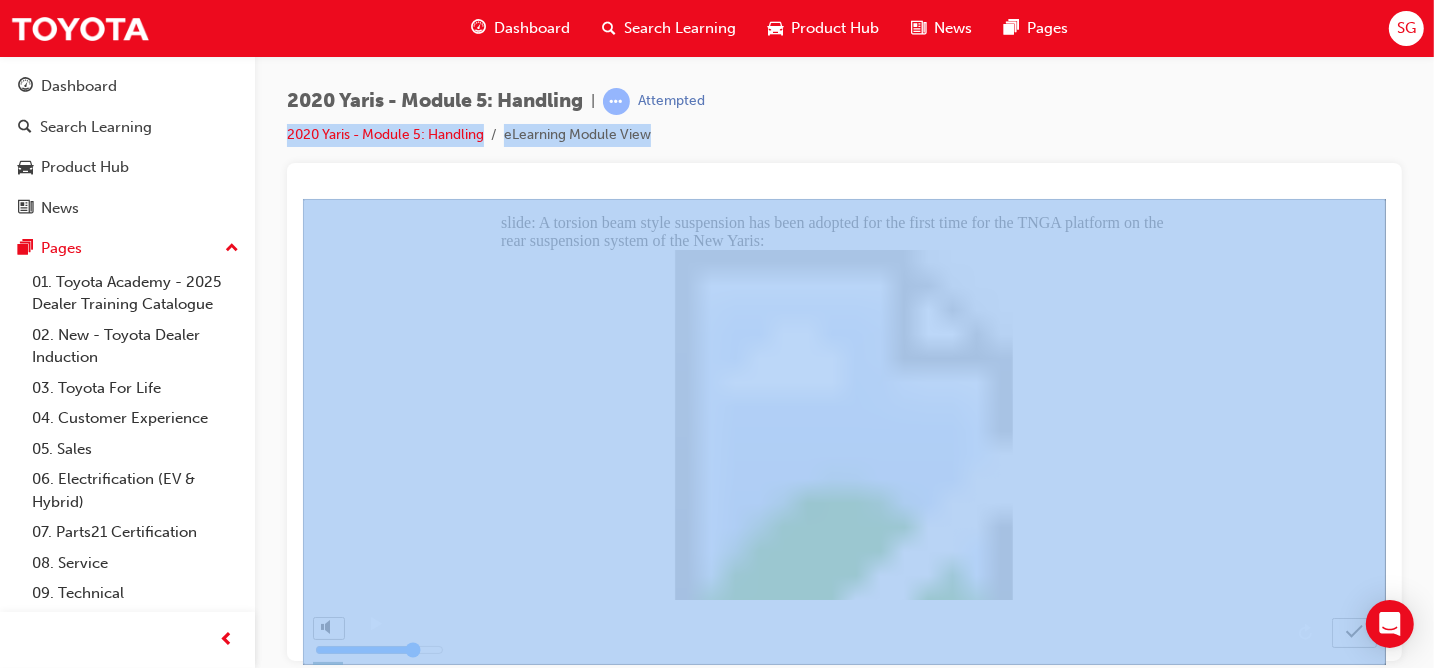 drag, startPoint x: 1429, startPoint y: 114, endPoint x: 1436, endPoint y: 450, distance: 336.0729 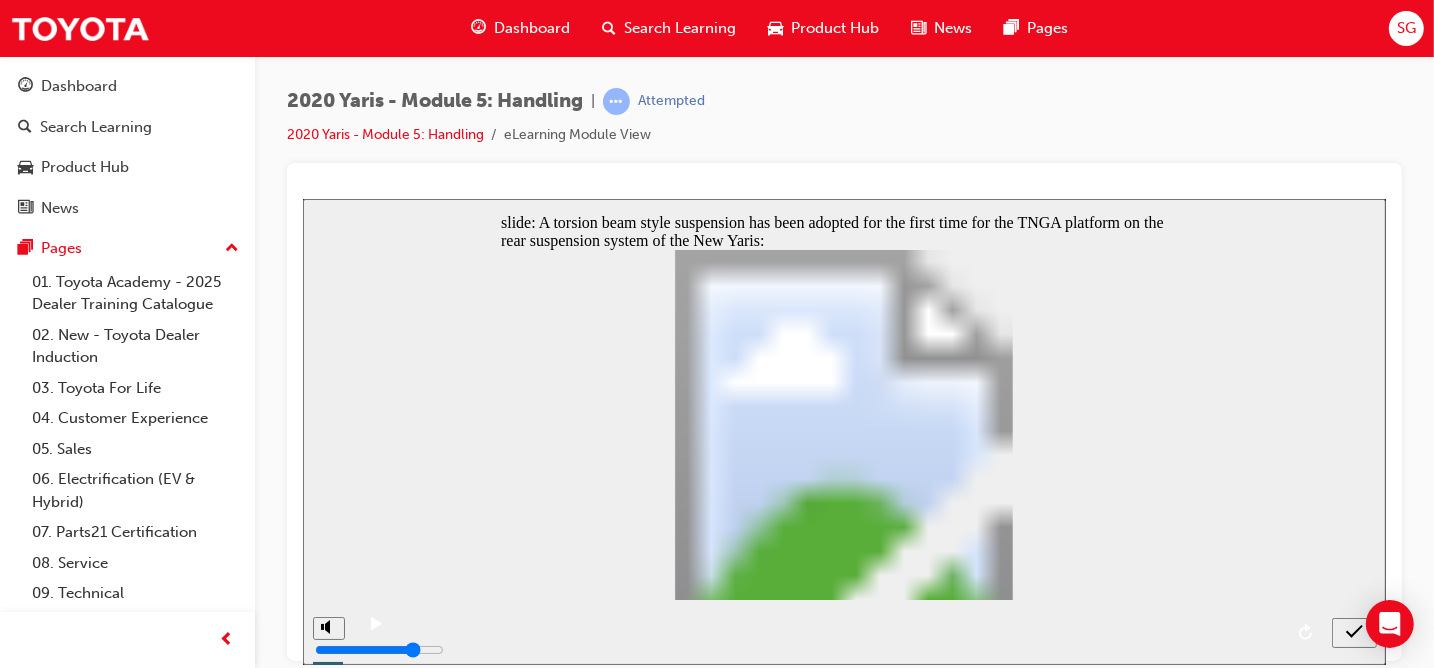 click at bounding box center [843, 1446] 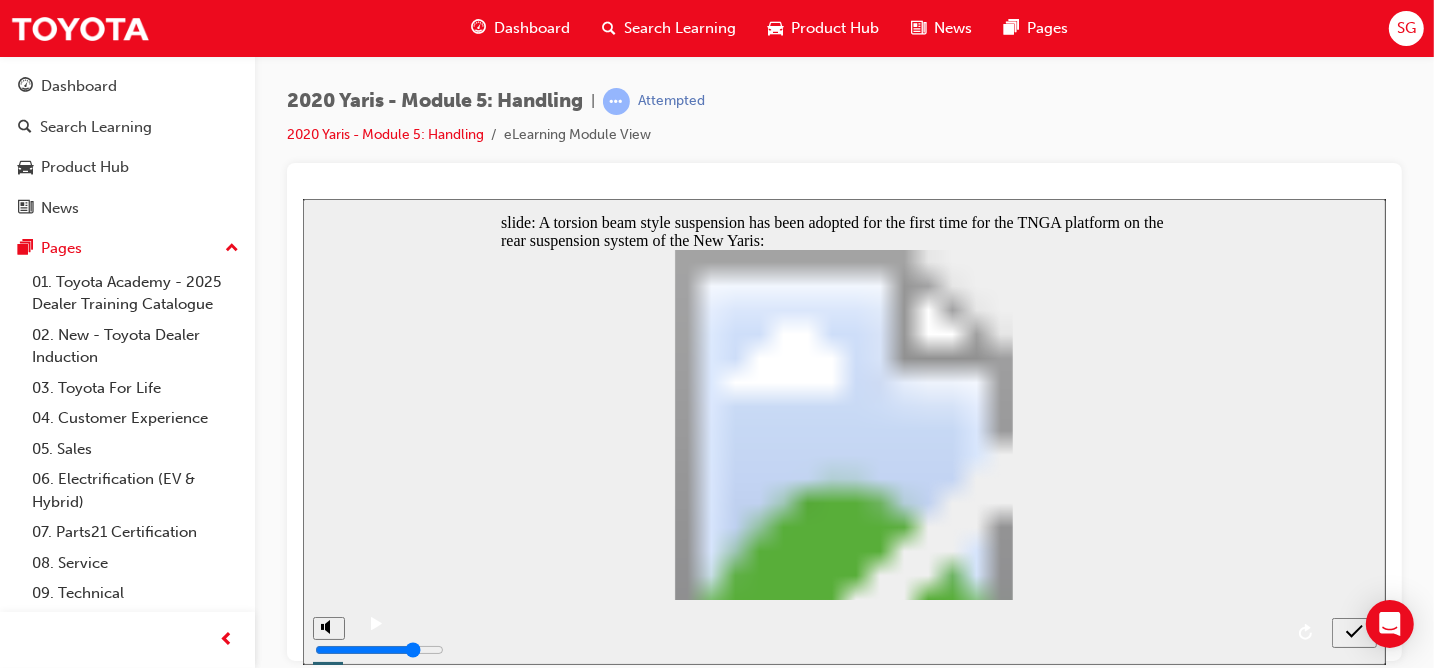 drag, startPoint x: 1725, startPoint y: 656, endPoint x: 989, endPoint y: 531, distance: 746.53937 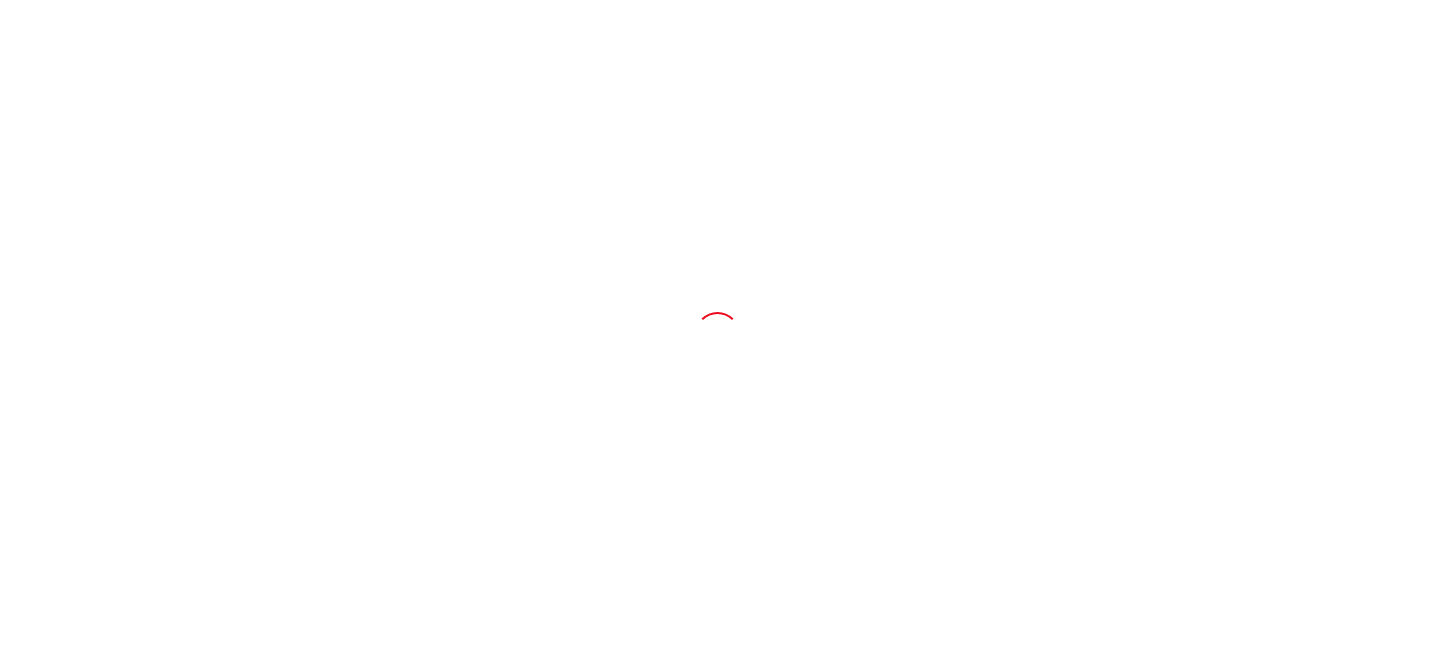 scroll, scrollTop: 0, scrollLeft: 0, axis: both 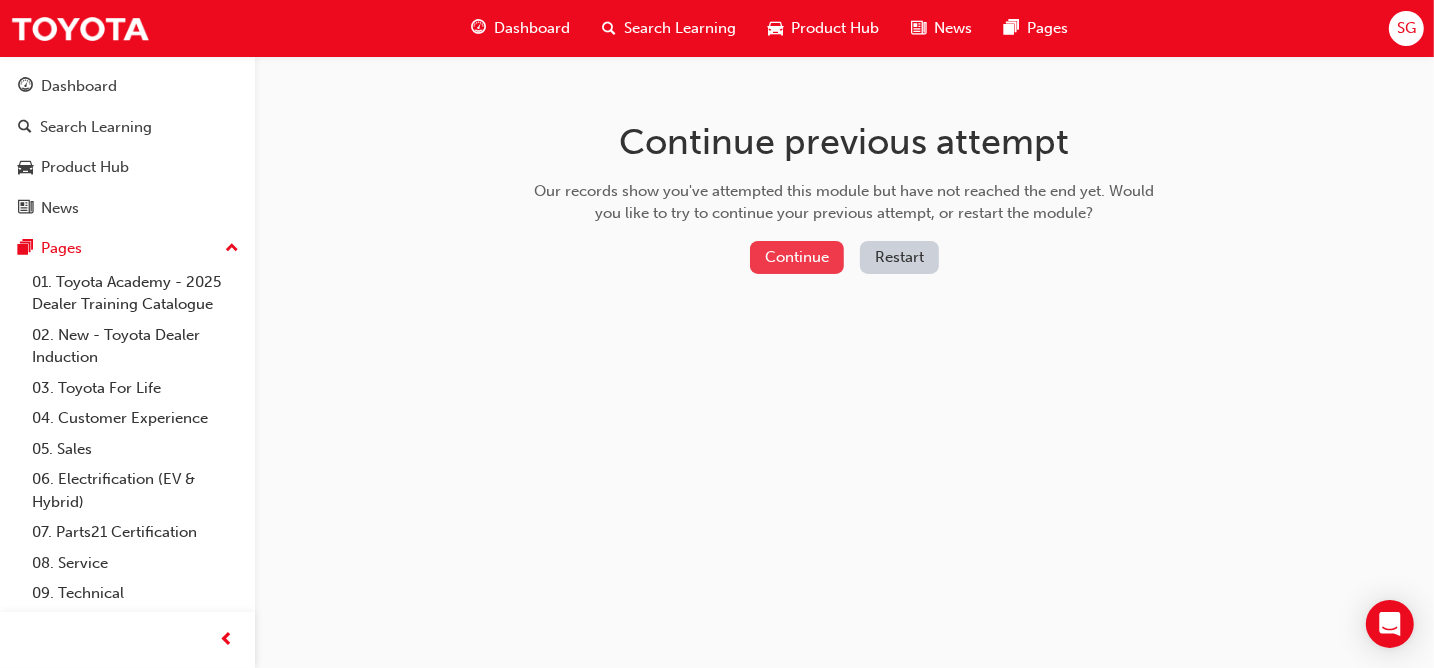 click on "Continue" at bounding box center (797, 257) 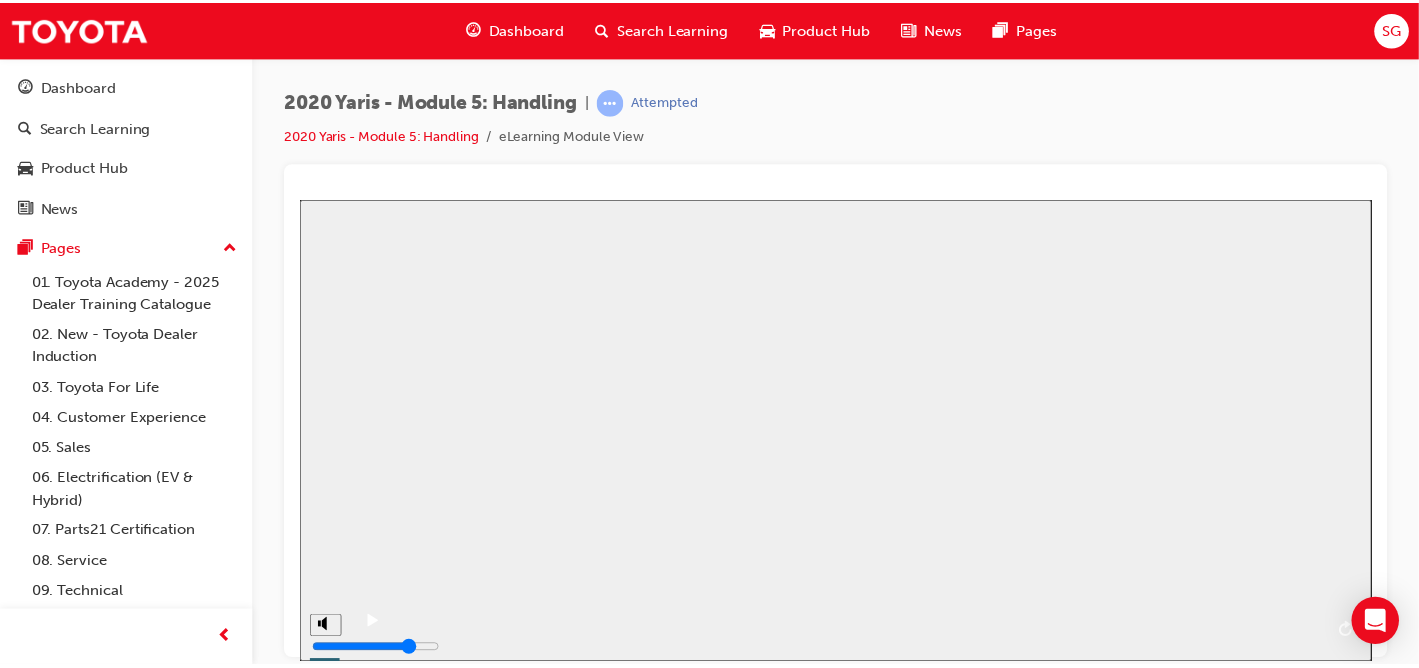 scroll, scrollTop: 0, scrollLeft: 0, axis: both 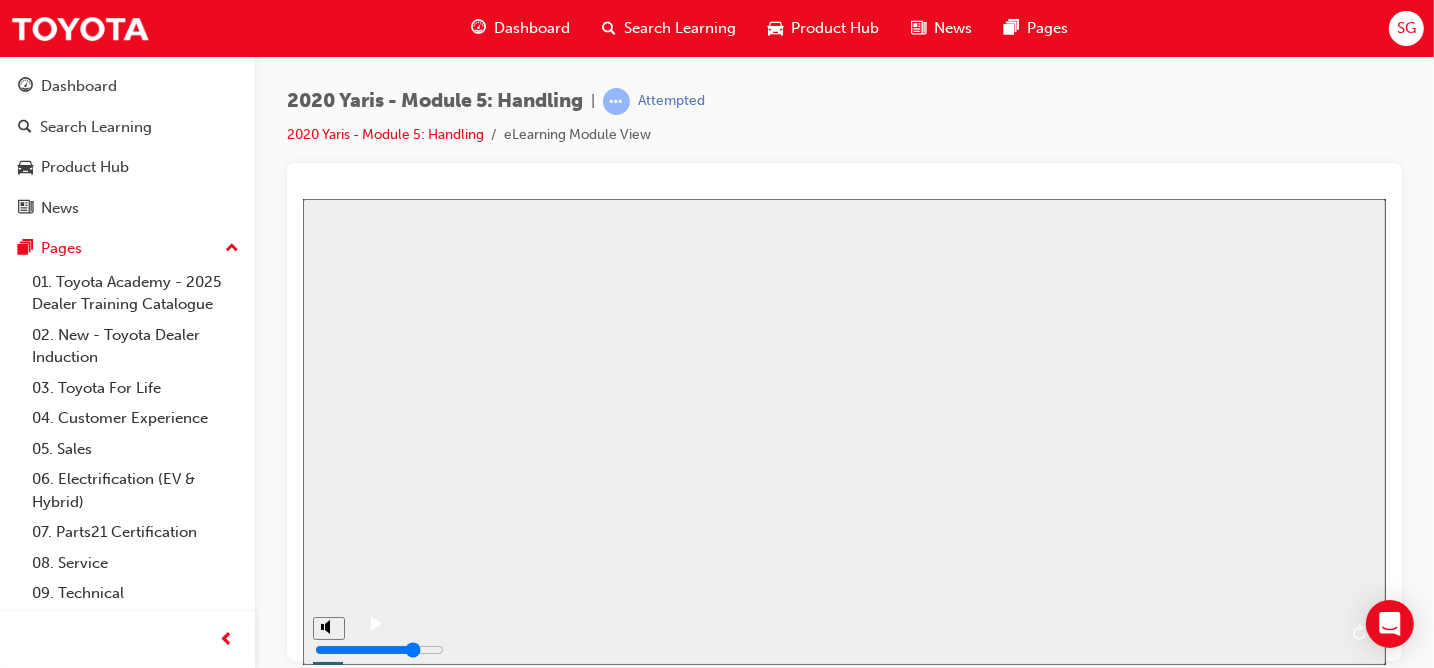 click on "Resume" at bounding box center [335, 1368] 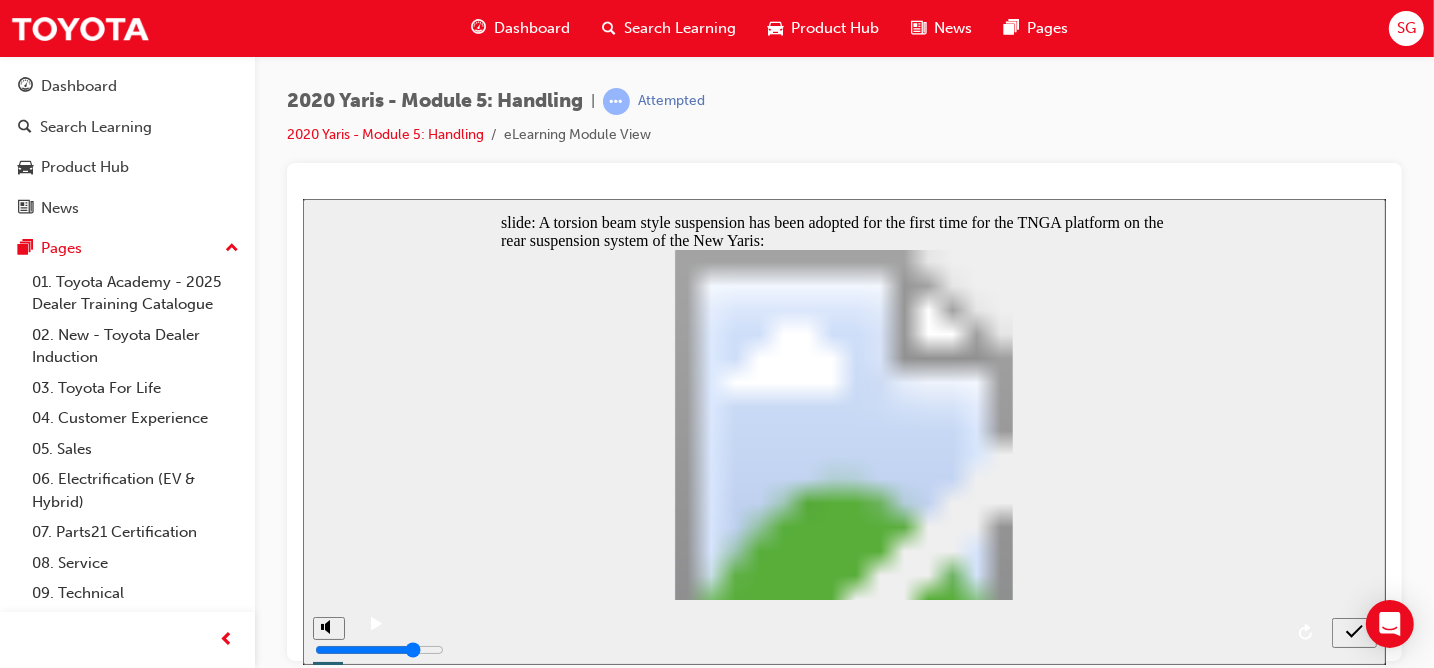 click 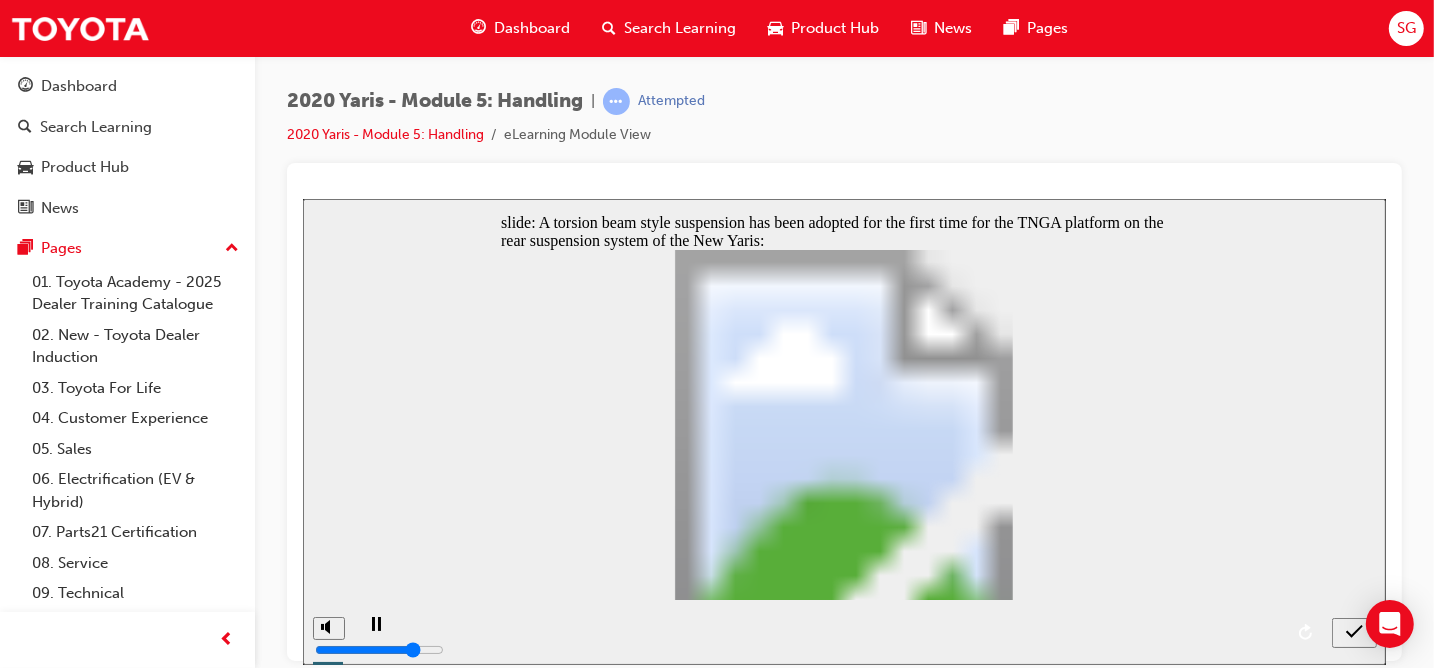 click at bounding box center (1353, 631) 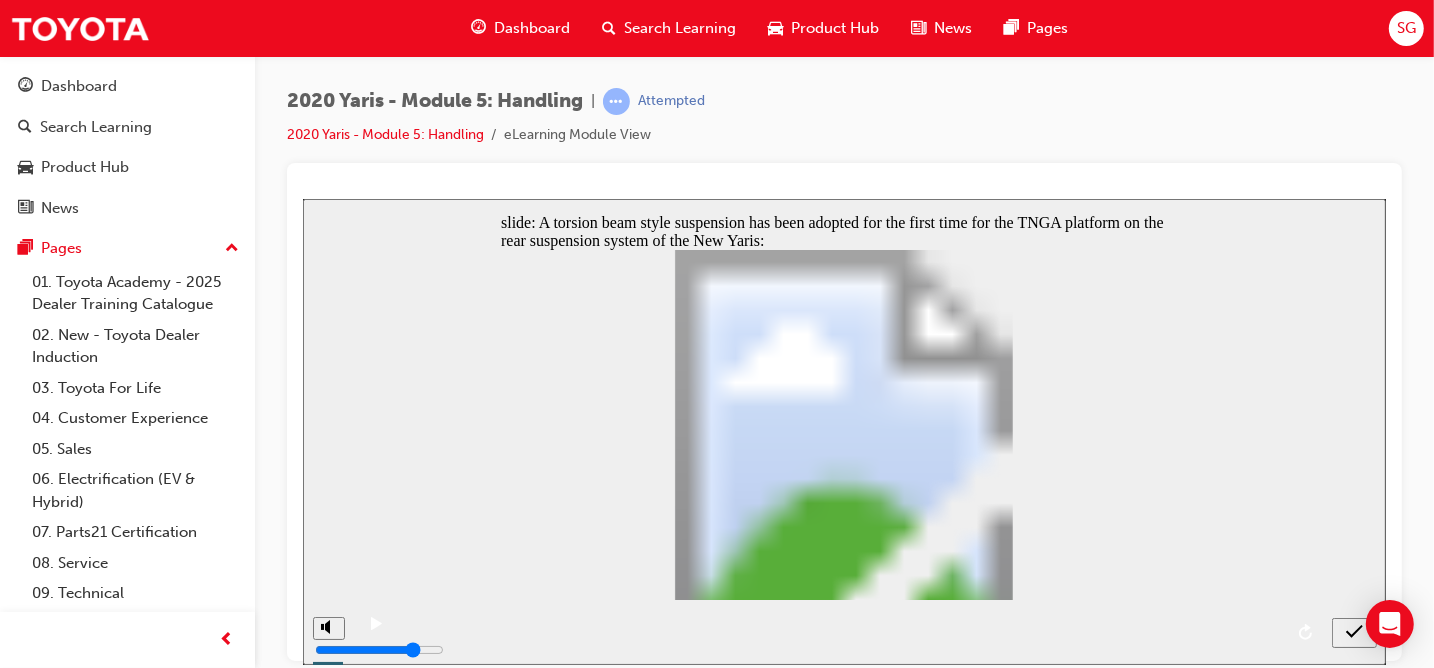 click on "Dashboard" at bounding box center (532, 28) 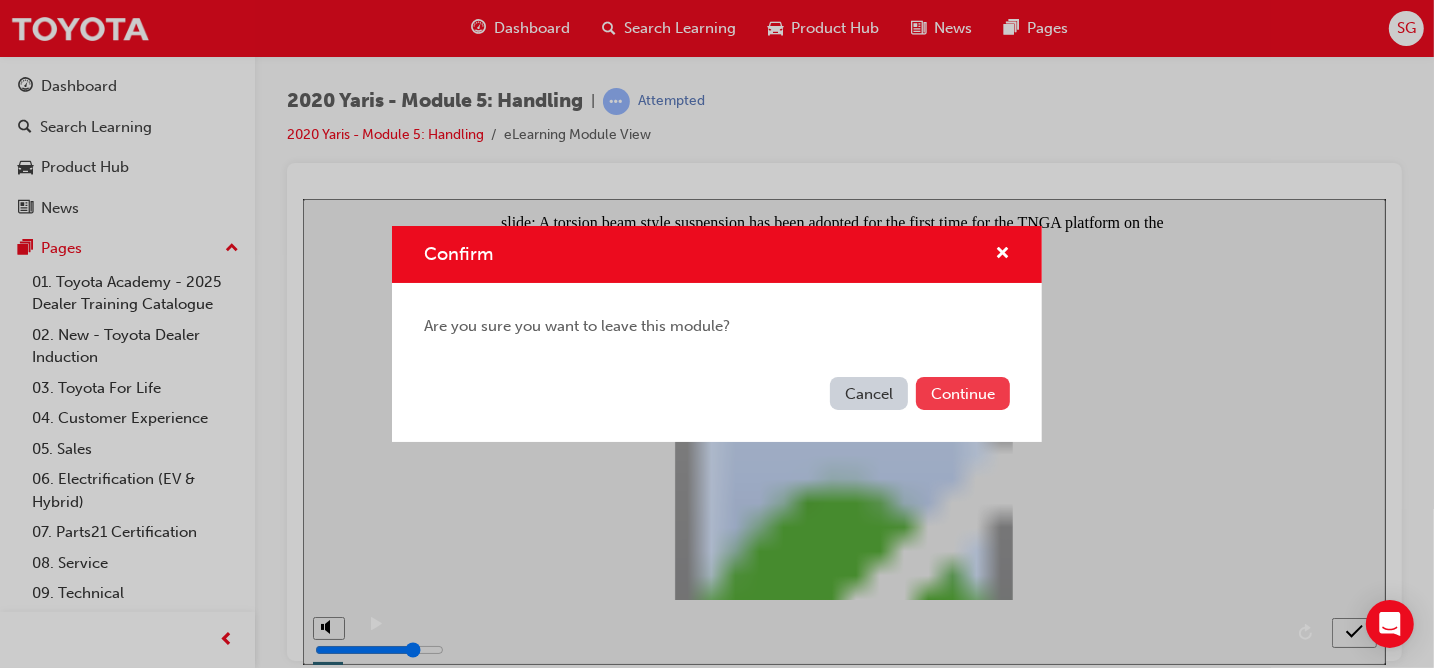 click on "Continue" at bounding box center (963, 393) 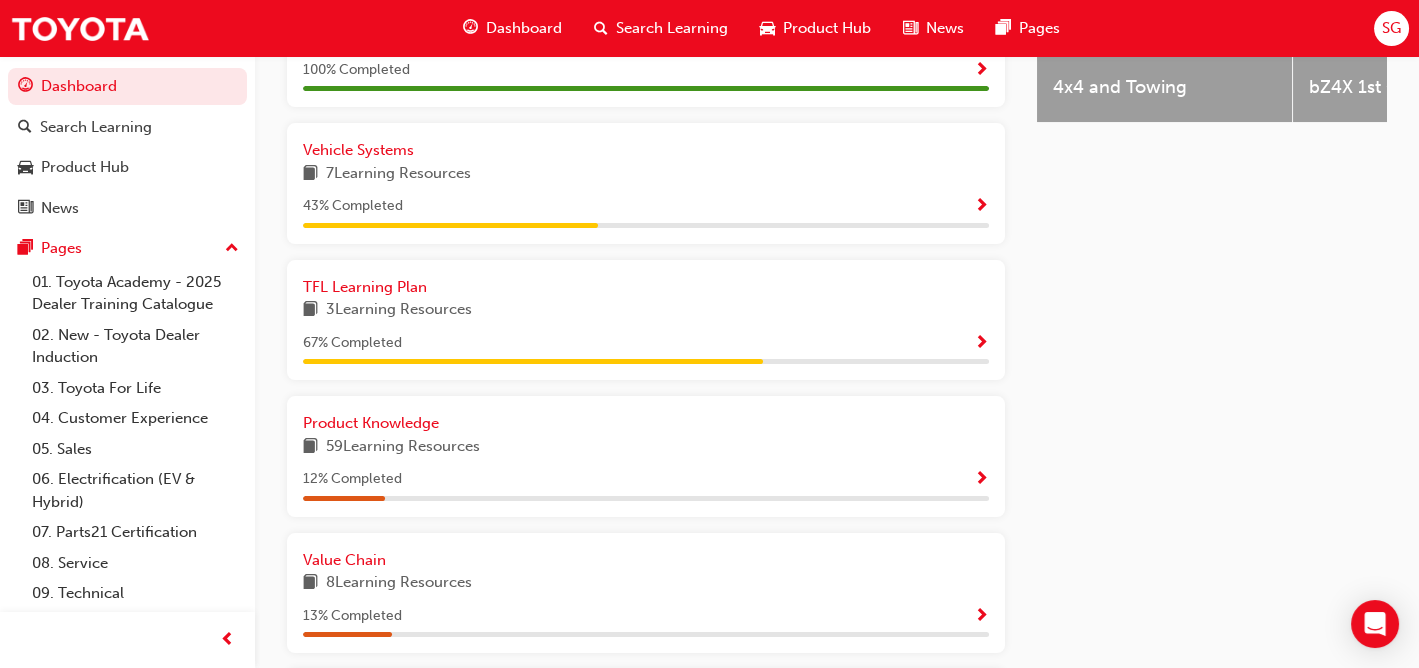 click on "12 % Completed" at bounding box center [646, 479] 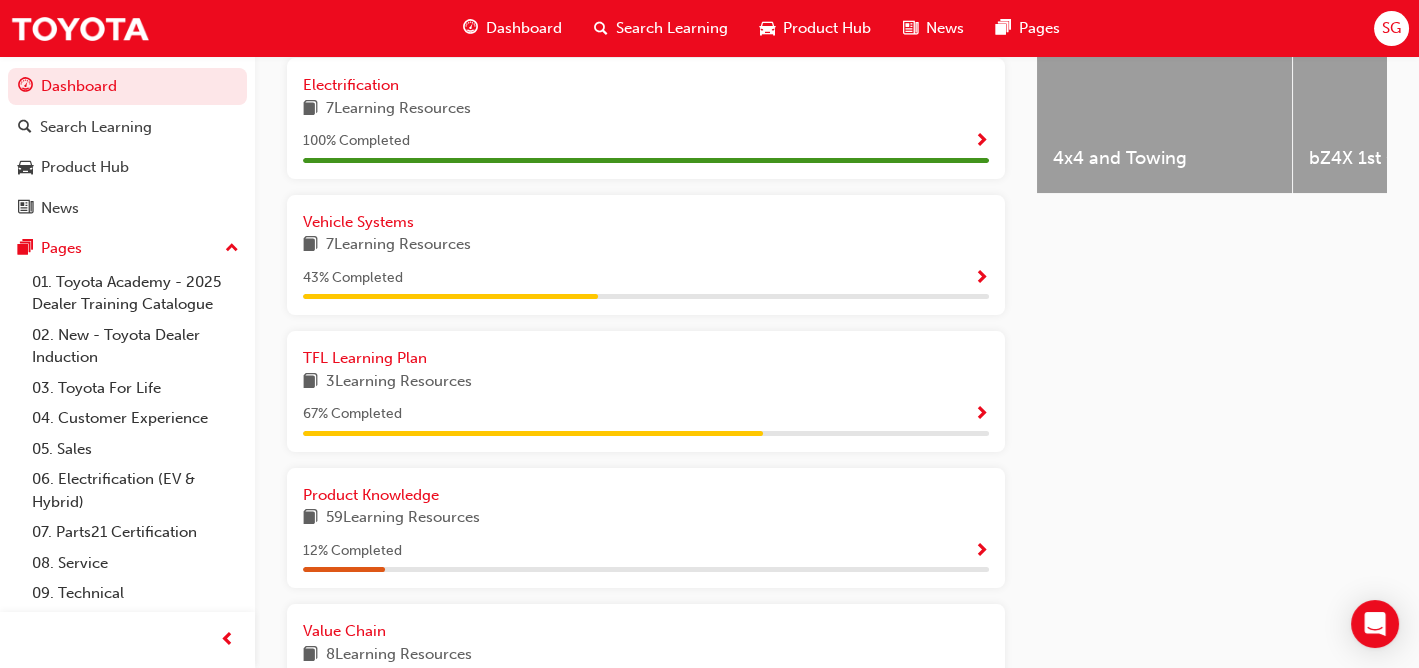 scroll, scrollTop: 976, scrollLeft: 0, axis: vertical 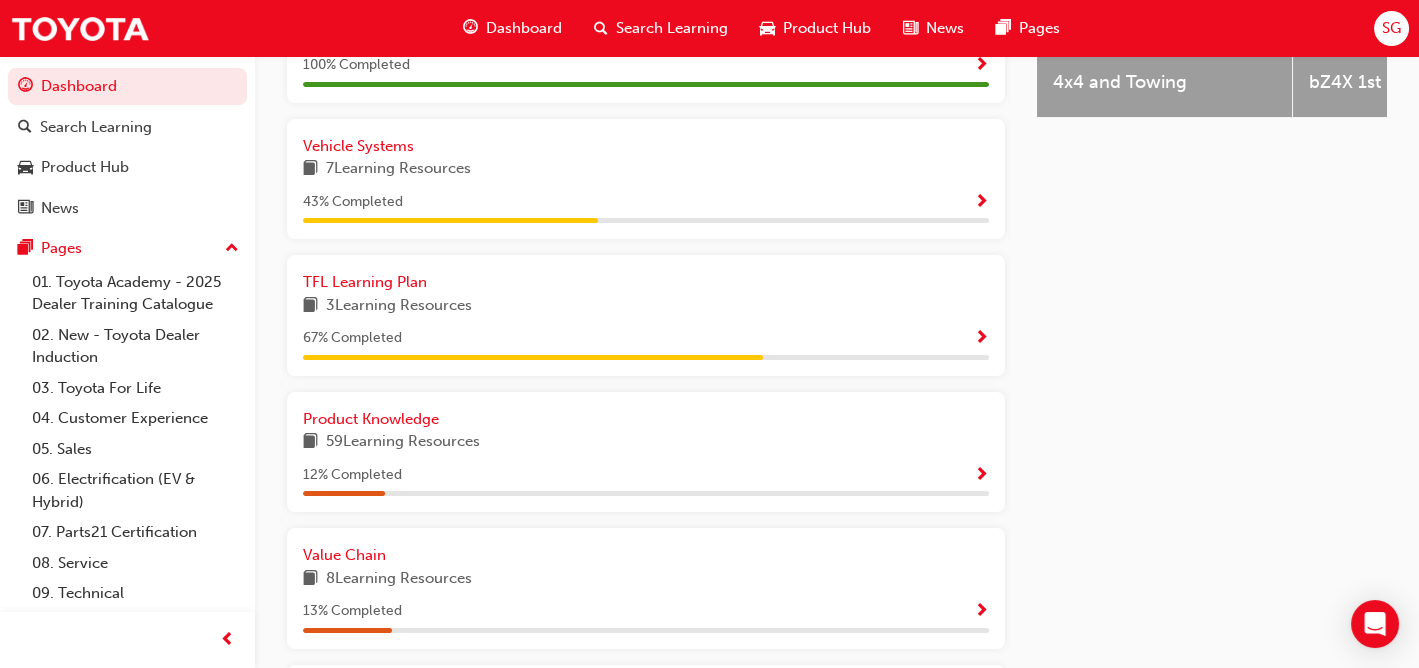 click at bounding box center (981, 476) 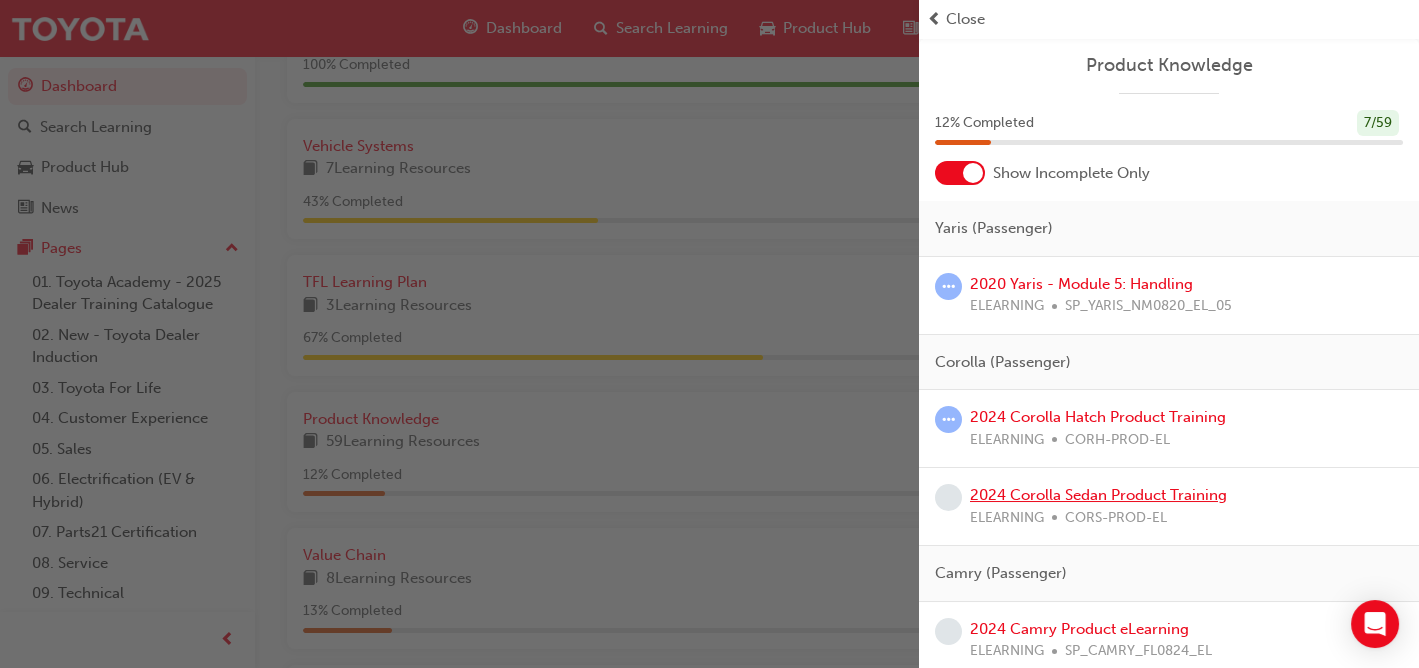 click on "2024 Corolla Sedan Product Training" at bounding box center [1098, 495] 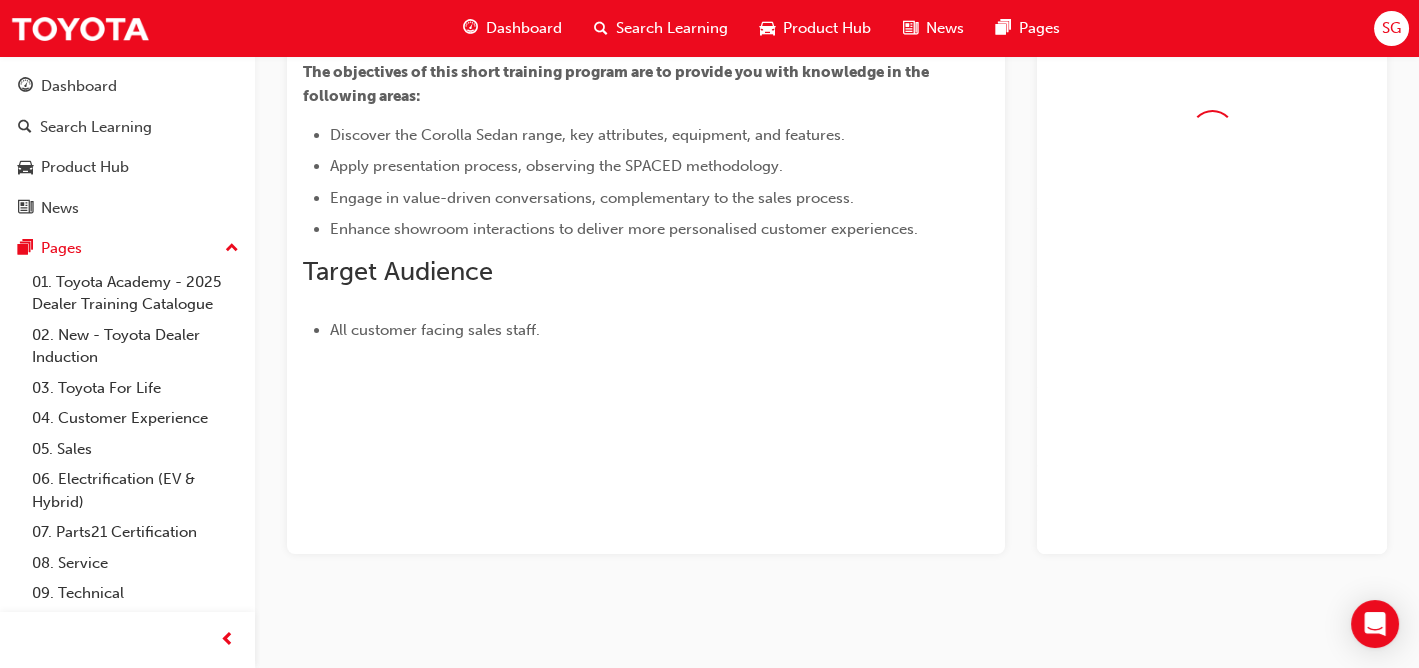 scroll, scrollTop: 0, scrollLeft: 0, axis: both 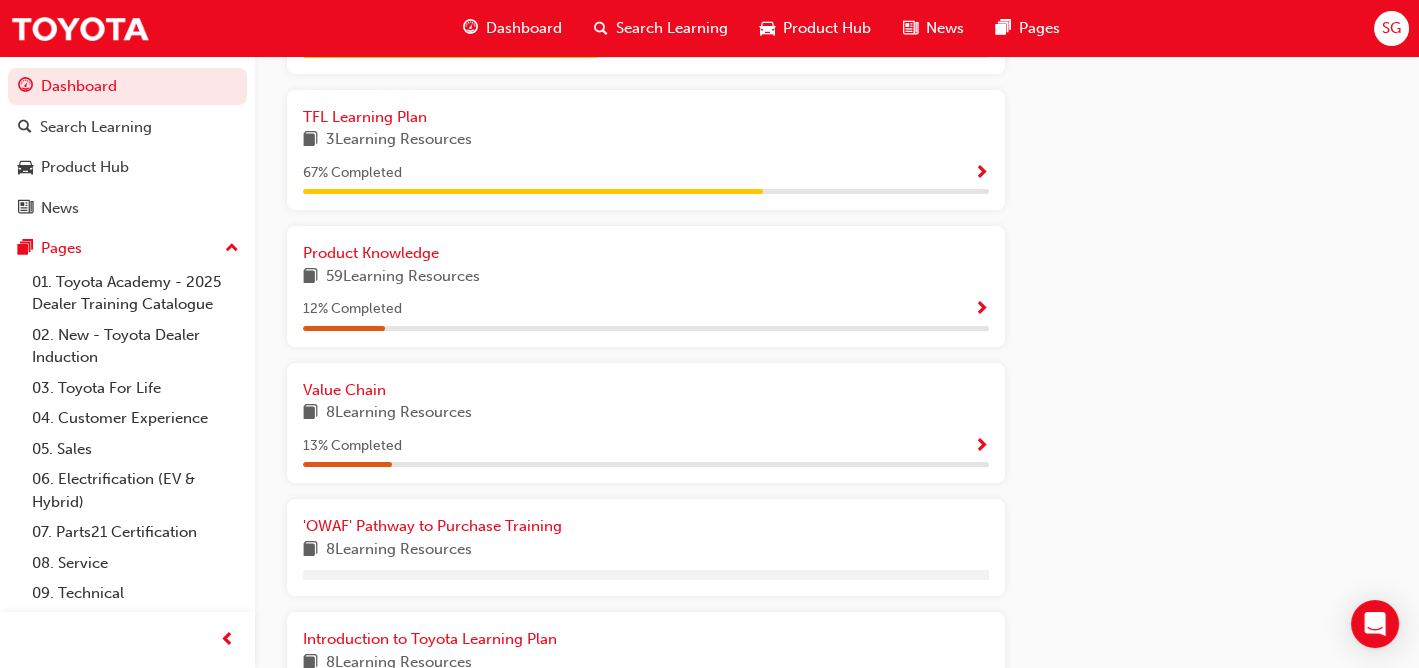 click at bounding box center (981, 310) 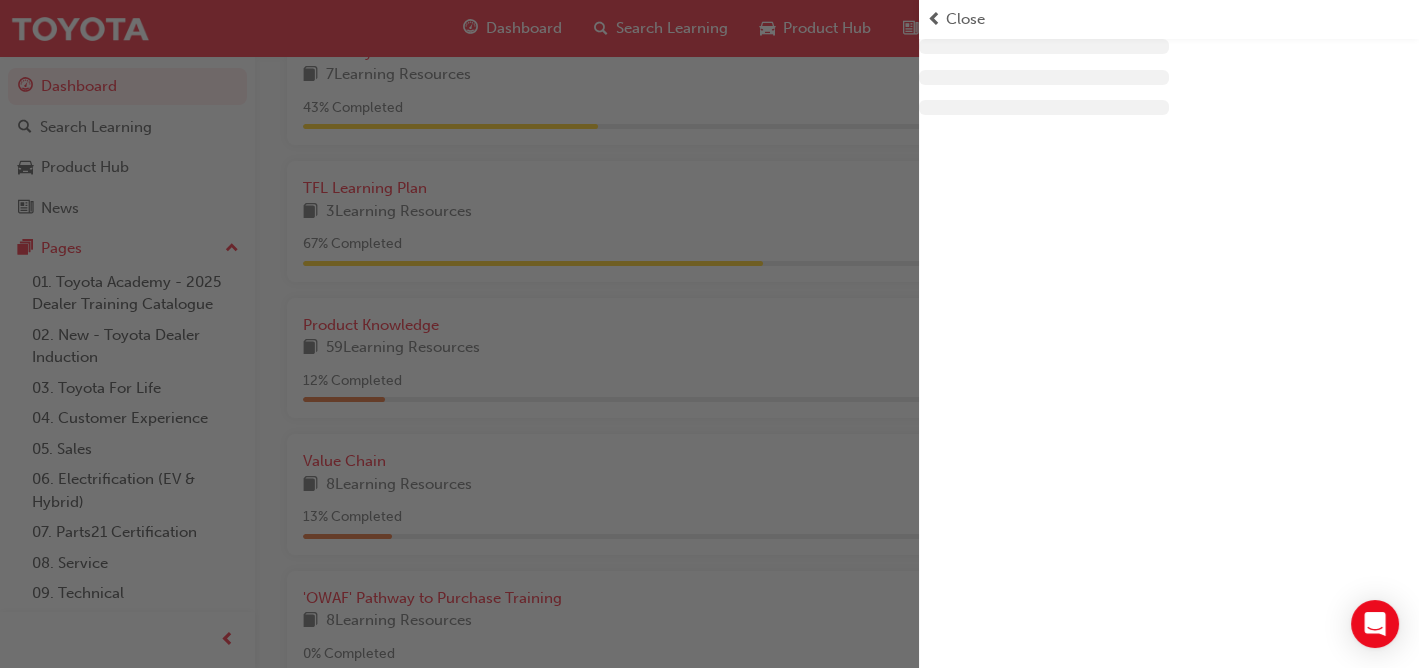 scroll, scrollTop: 1146, scrollLeft: 0, axis: vertical 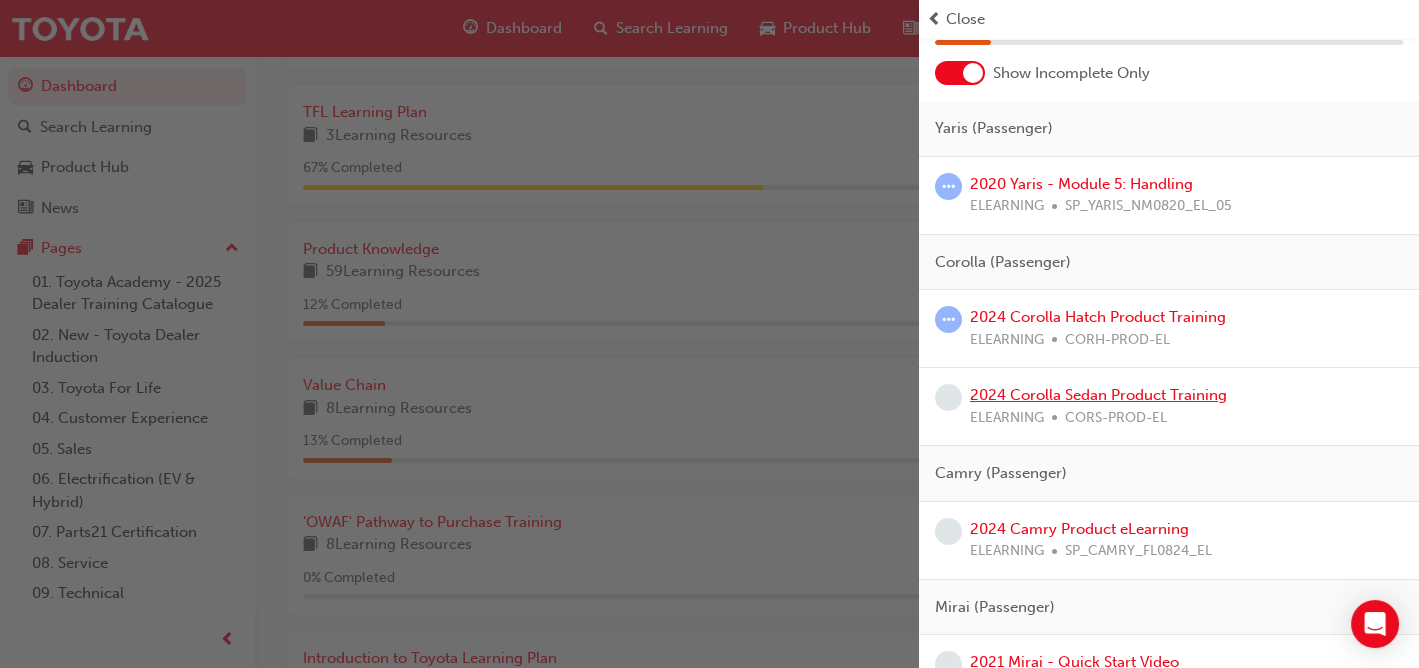 click on "2024 Corolla Sedan Product Training" at bounding box center [1098, 395] 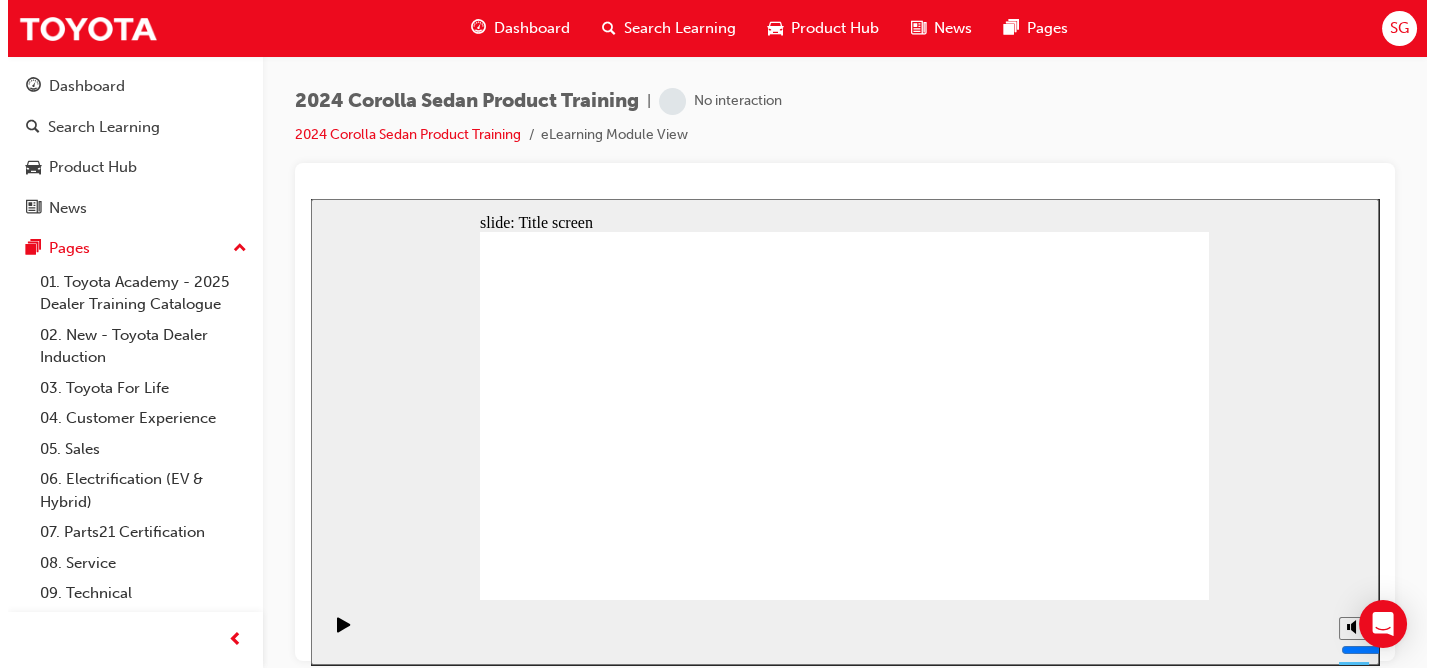 scroll, scrollTop: 0, scrollLeft: 0, axis: both 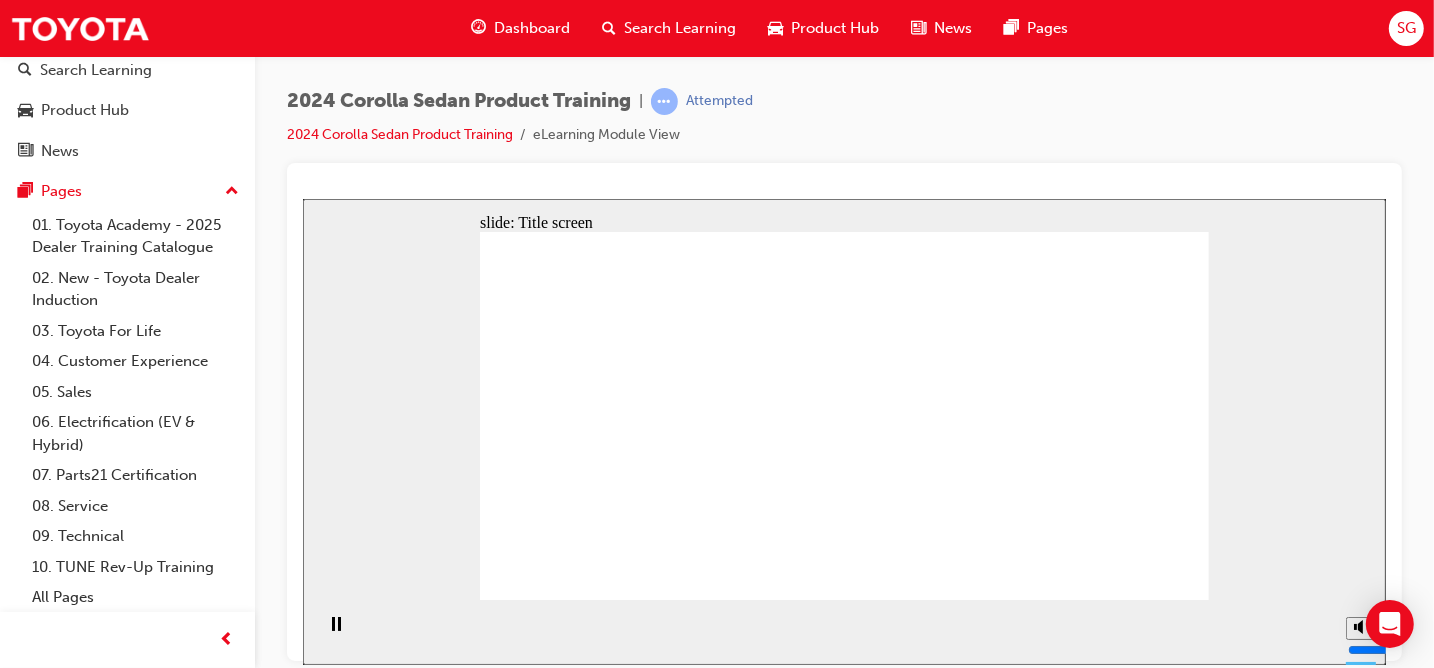 click 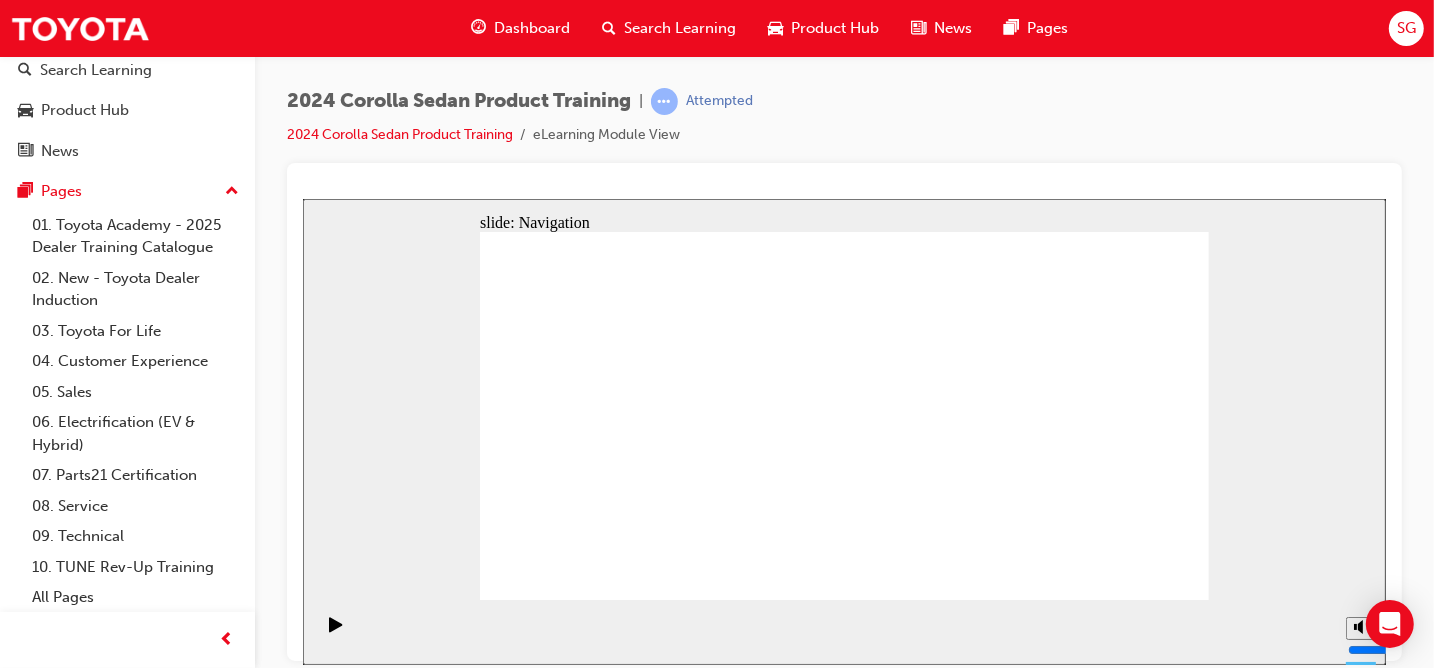 click 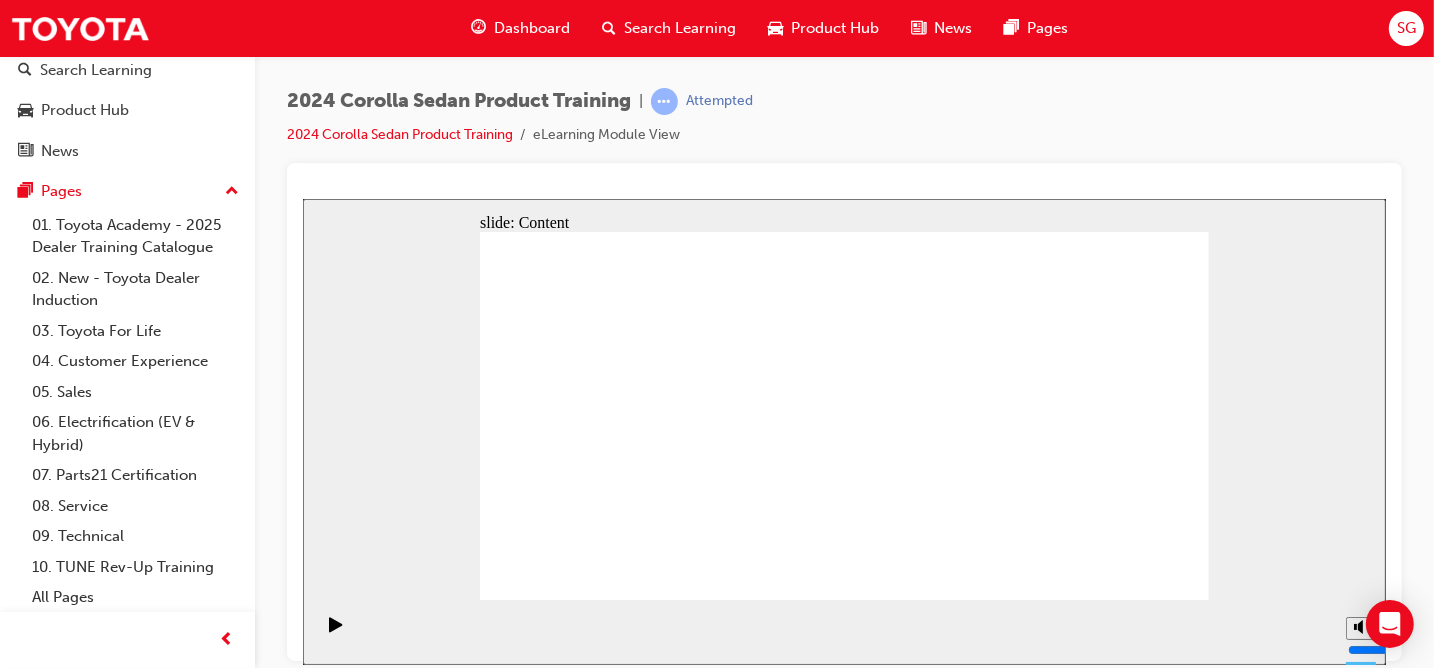 click 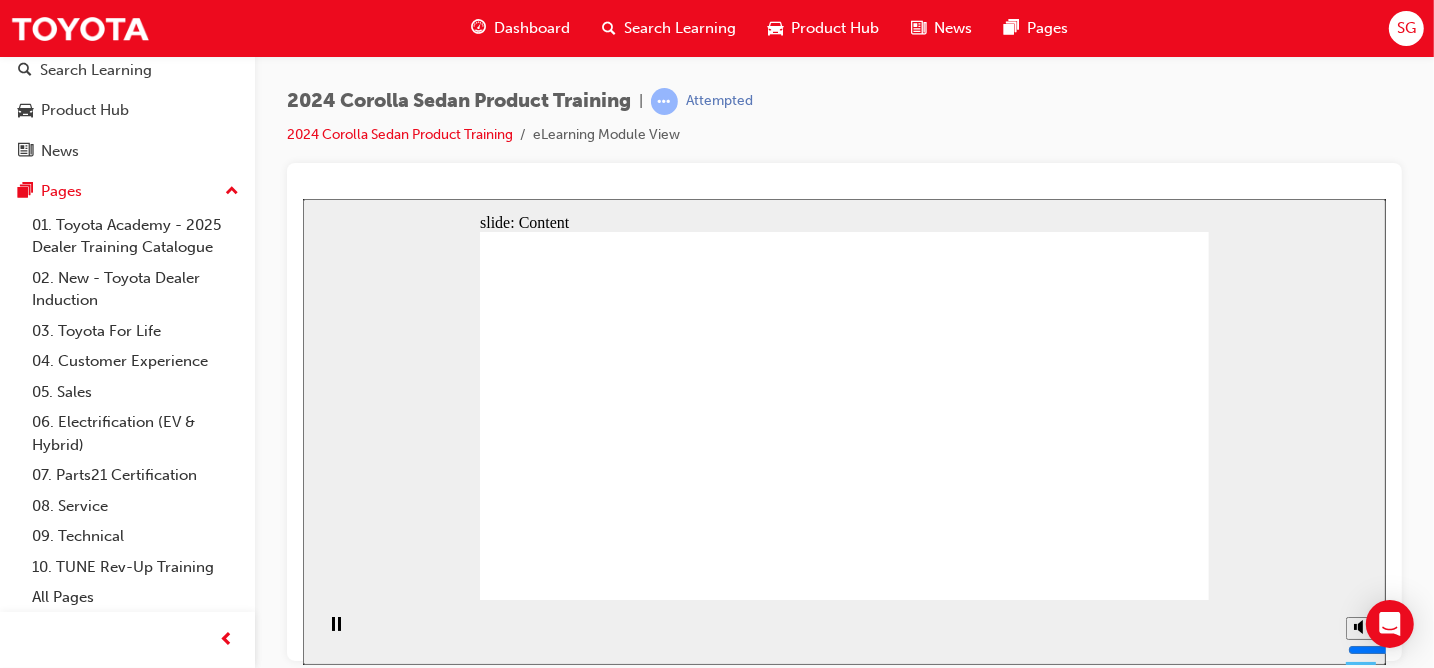 click at bounding box center [724, 1416] 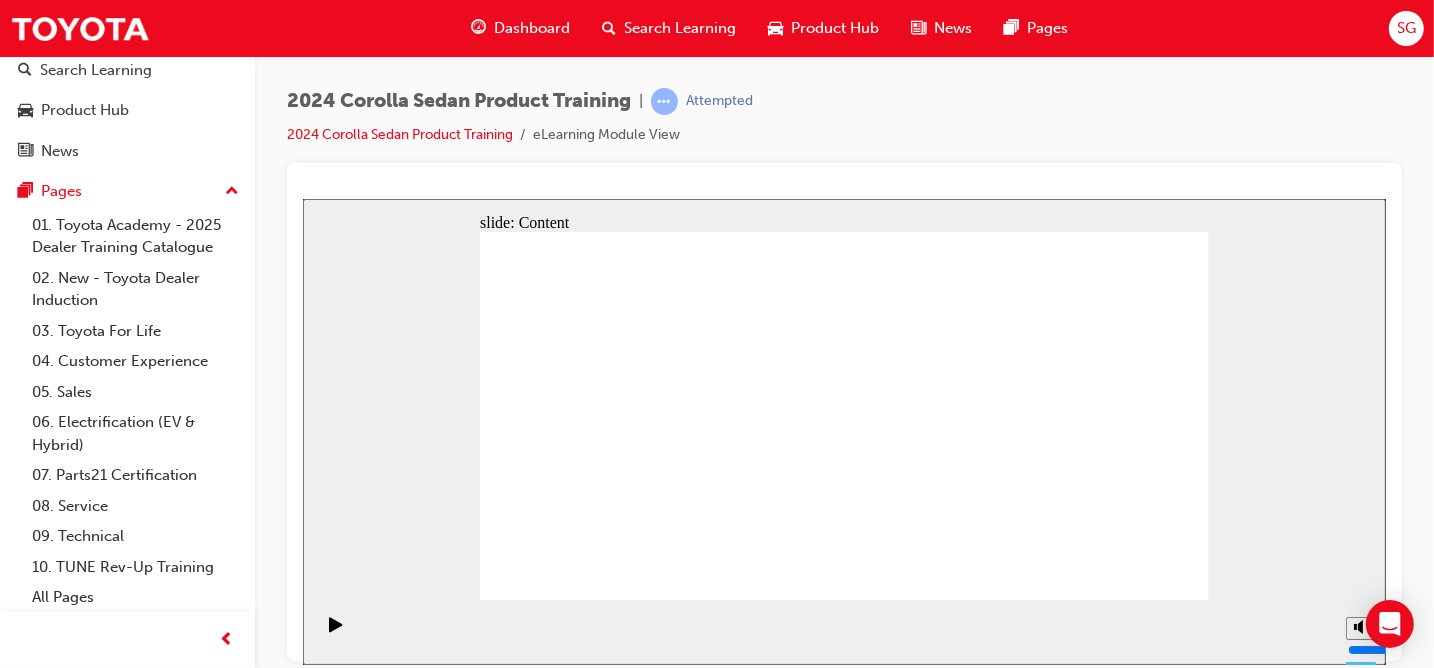 click 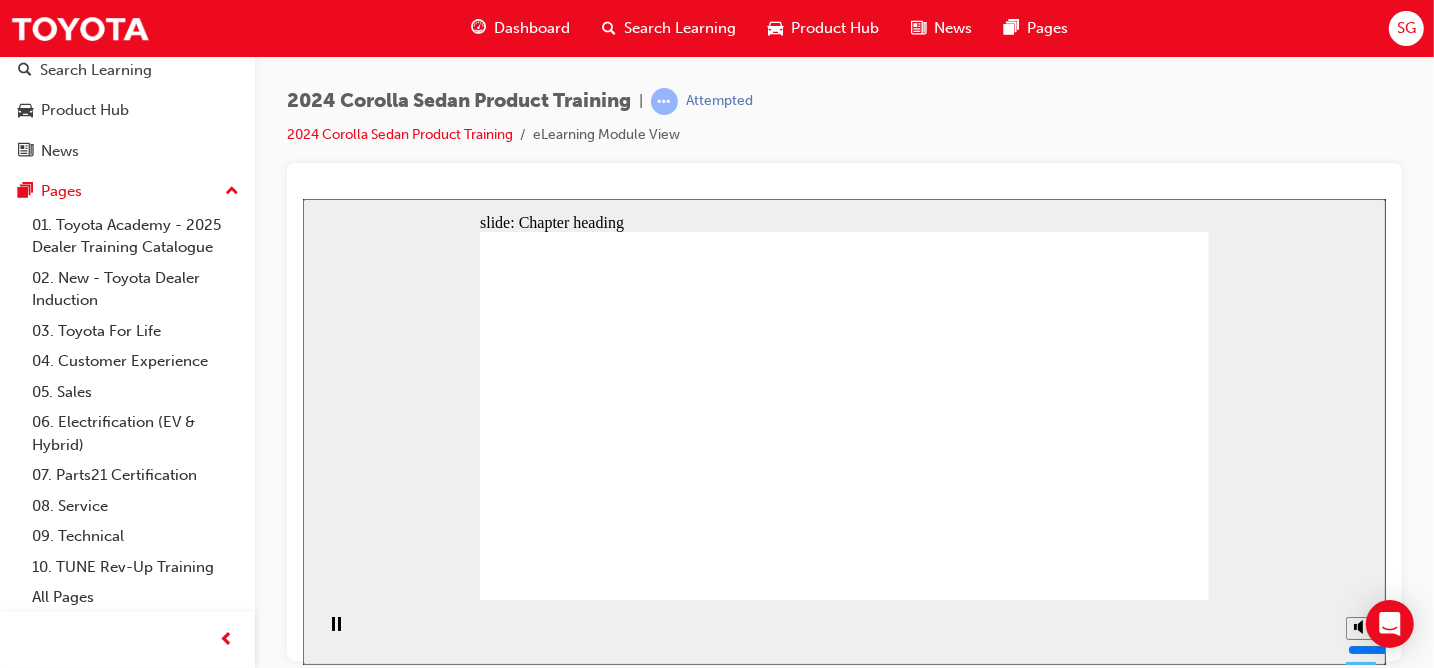 click 